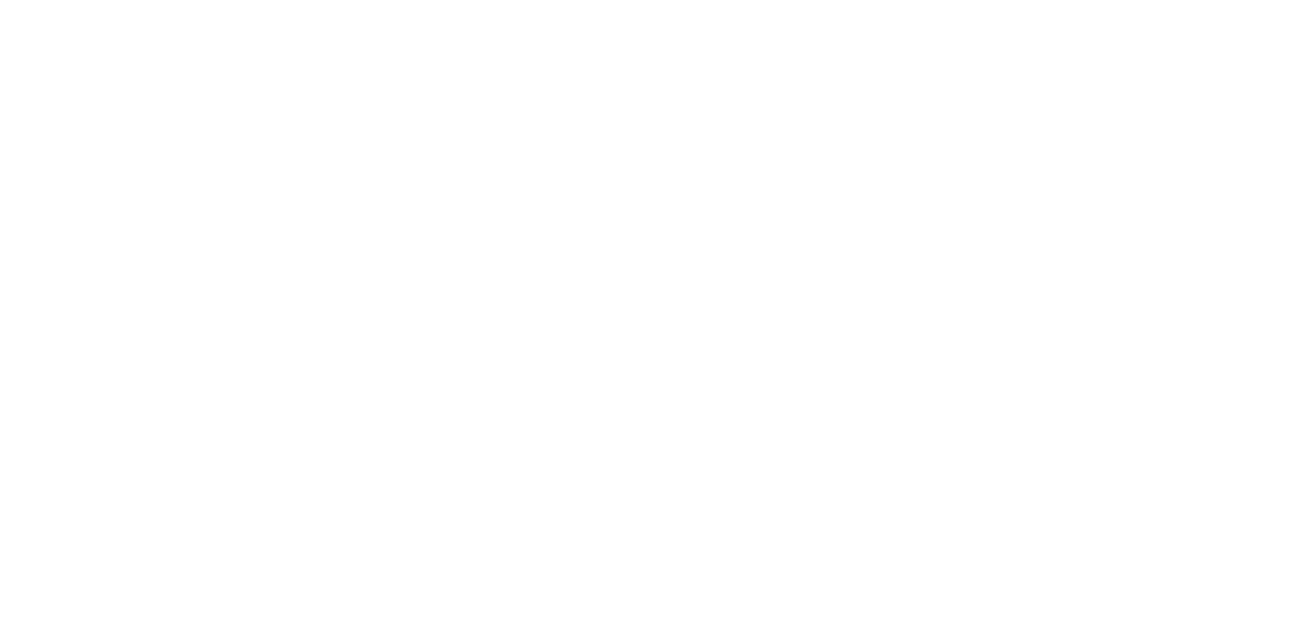 scroll, scrollTop: 0, scrollLeft: 0, axis: both 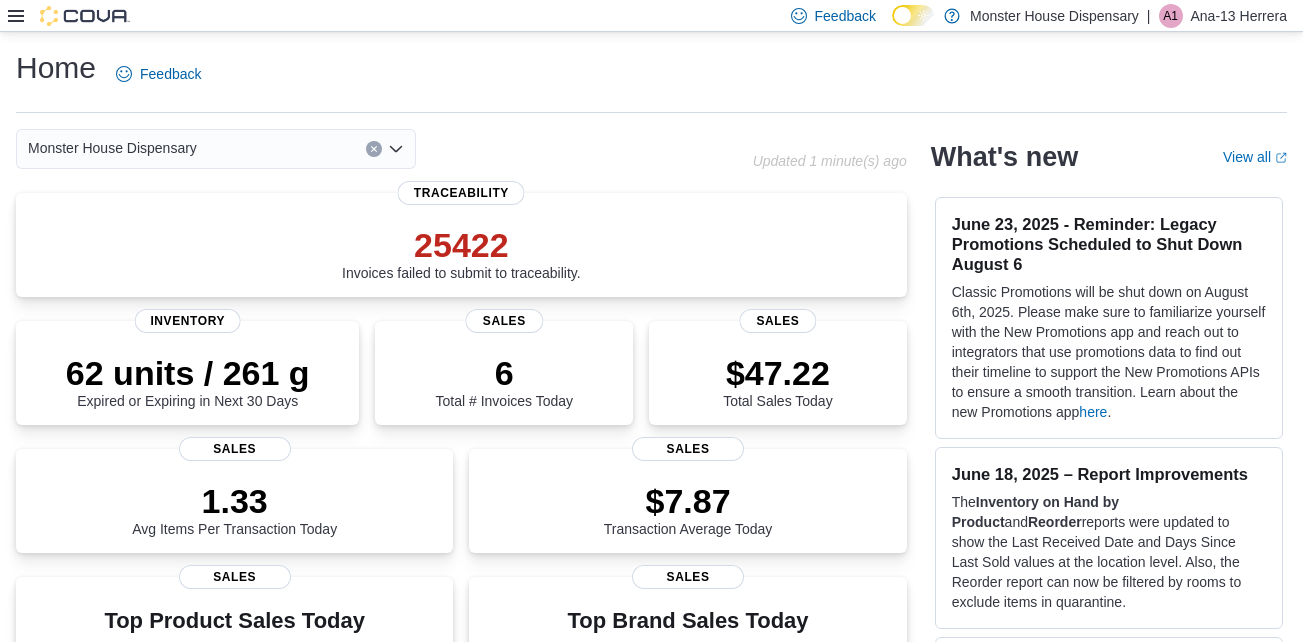 click 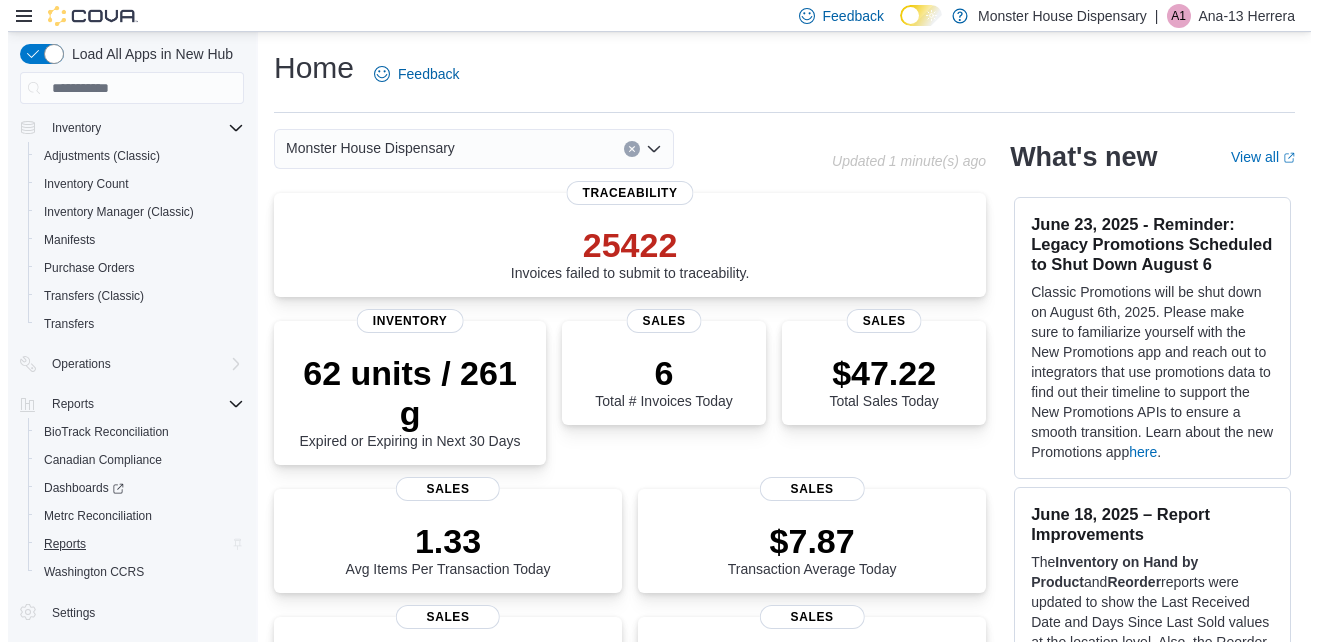 scroll, scrollTop: 144, scrollLeft: 0, axis: vertical 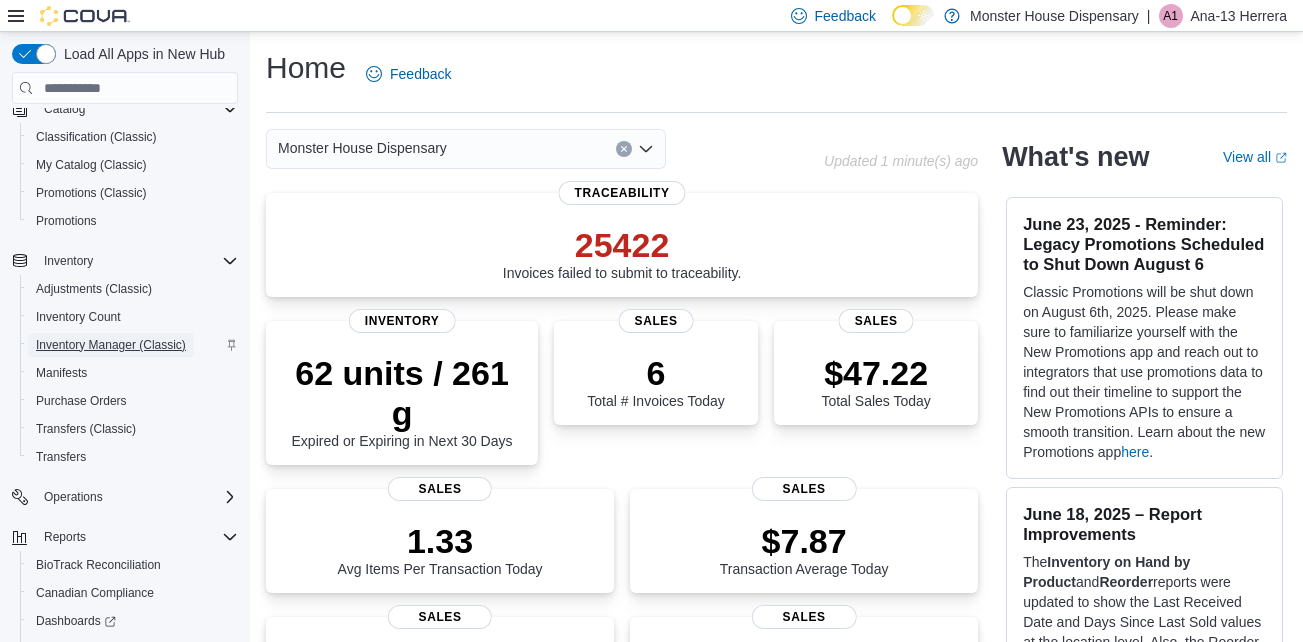 click on "Inventory Manager (Classic)" at bounding box center (111, 345) 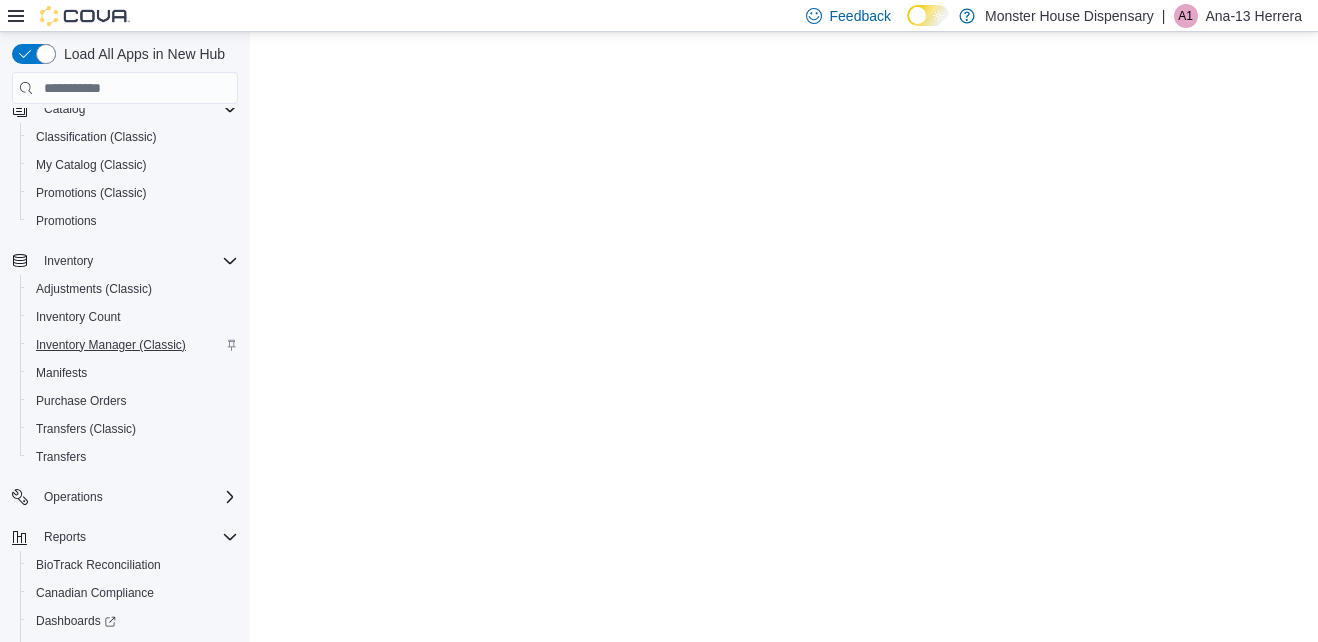 scroll, scrollTop: 0, scrollLeft: 0, axis: both 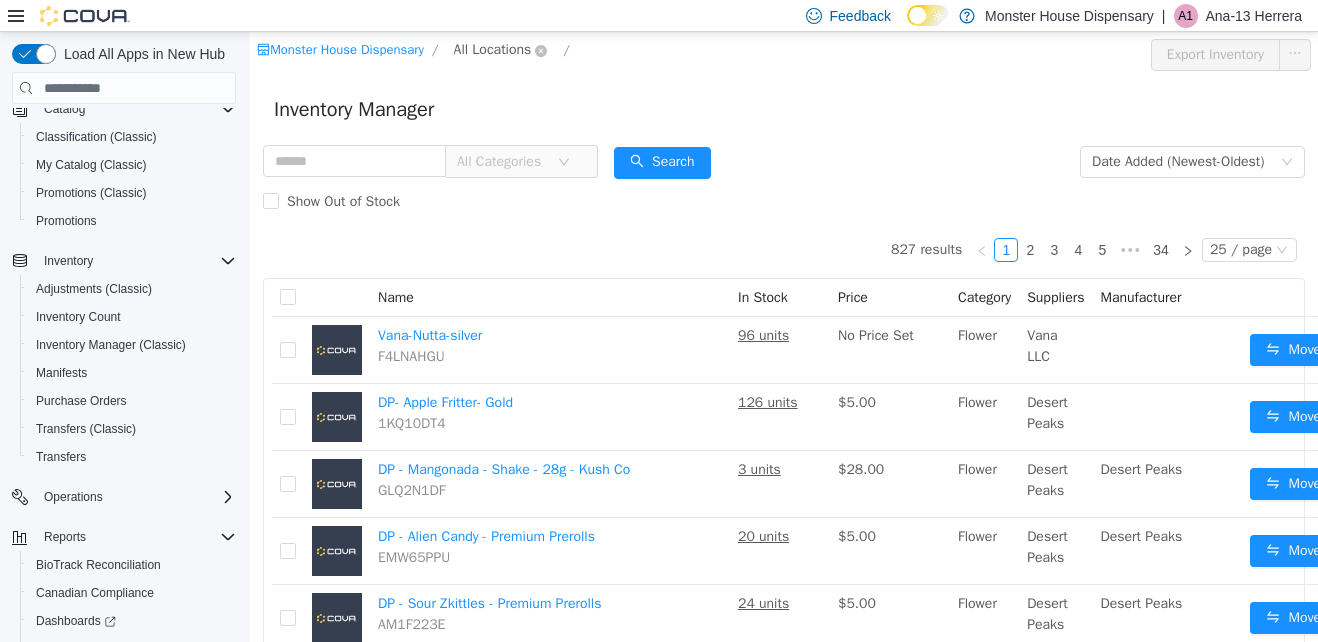 click on "All Locations" at bounding box center (493, 50) 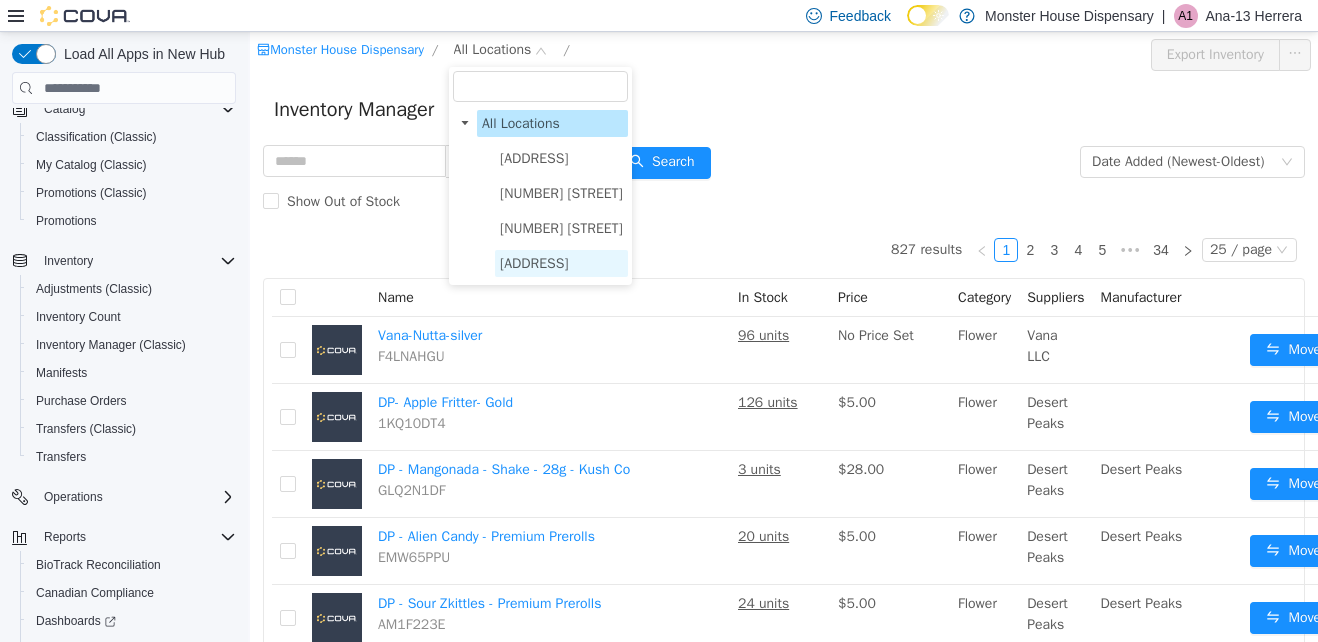 click on "[ADDRESS]" at bounding box center (534, 263) 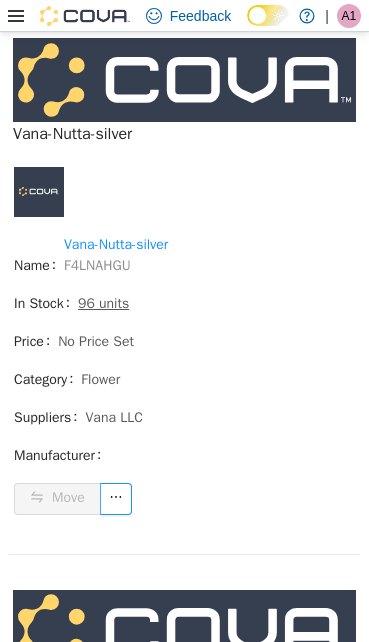 scroll, scrollTop: 411, scrollLeft: 0, axis: vertical 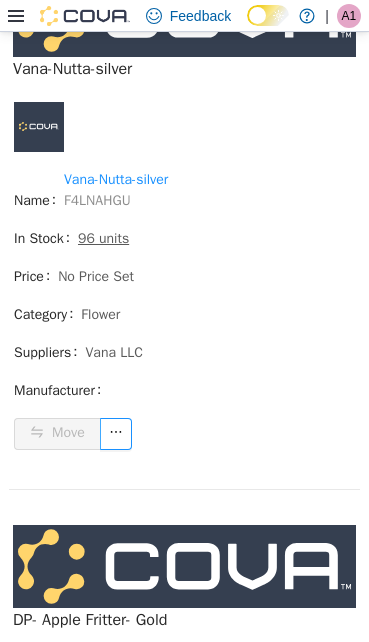click on "F4LNAHGU" at bounding box center (97, 200) 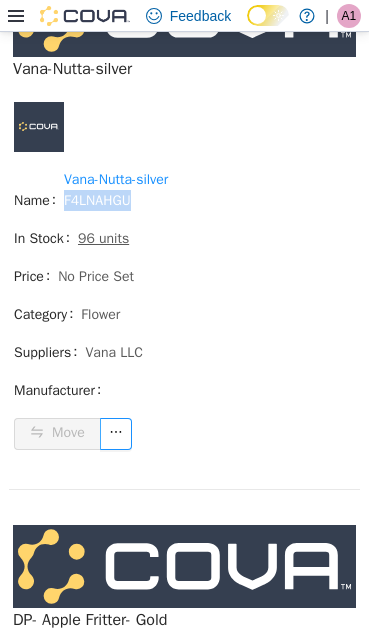 click on "F4LNAHGU" at bounding box center [97, 200] 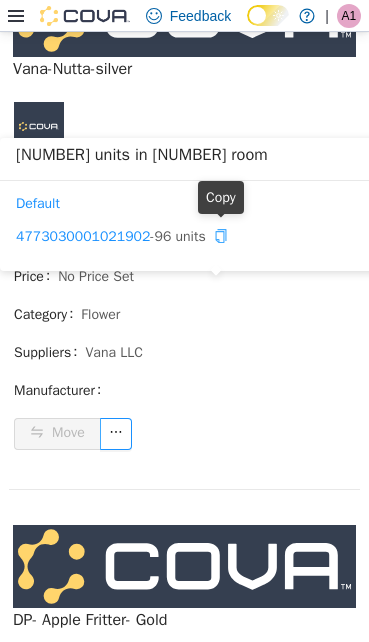click 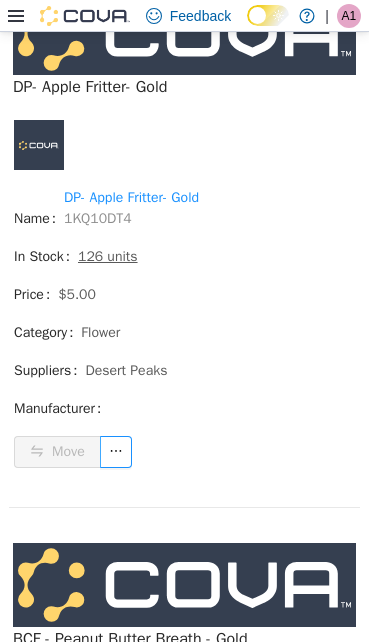 scroll, scrollTop: 977, scrollLeft: 0, axis: vertical 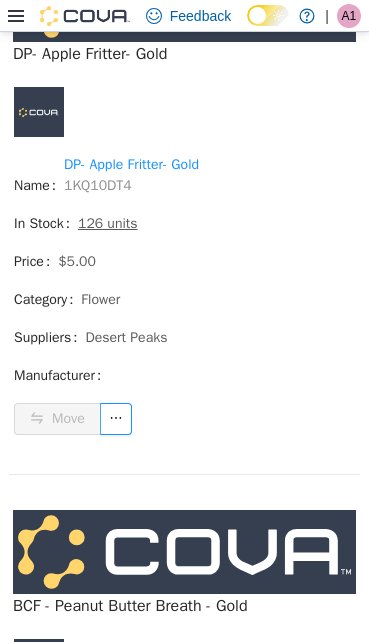 click on "1KQ10DT4" at bounding box center [98, 185] 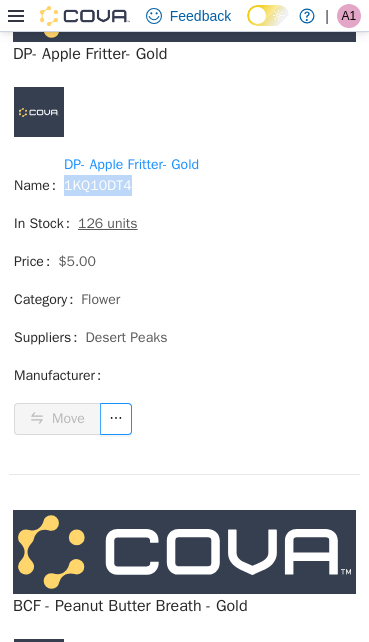 click on "1KQ10DT4" at bounding box center (98, 185) 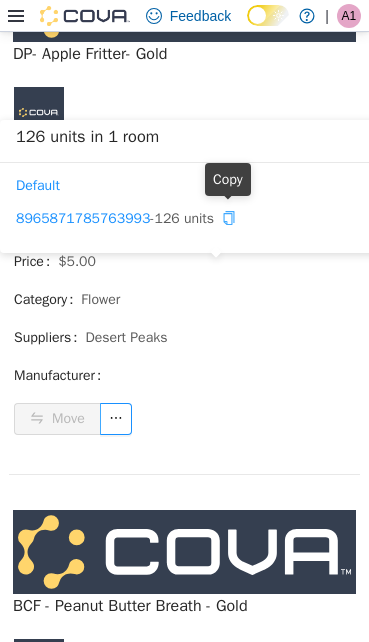 drag, startPoint x: 238, startPoint y: 208, endPoint x: 94, endPoint y: 287, distance: 164.24677 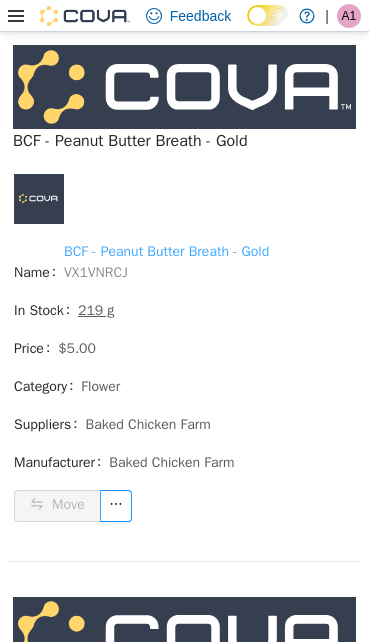 scroll, scrollTop: 1511, scrollLeft: 0, axis: vertical 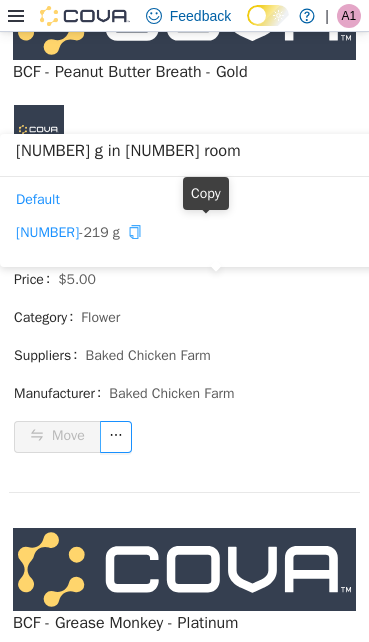 click 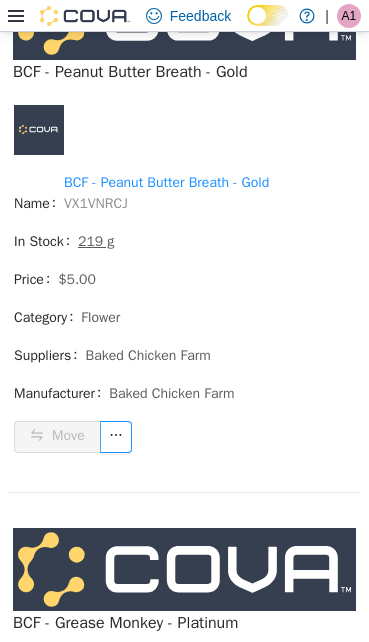 click on "VX1VNRCJ" at bounding box center [96, 203] 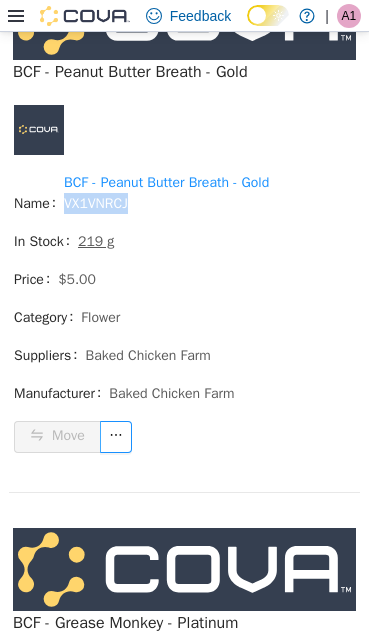 click on "VX1VNRCJ" at bounding box center [96, 203] 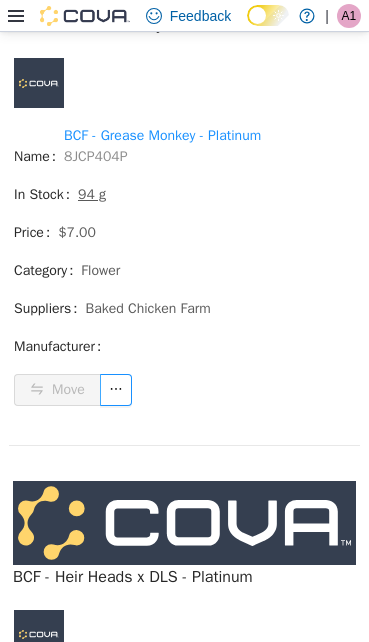 scroll, scrollTop: 2111, scrollLeft: 0, axis: vertical 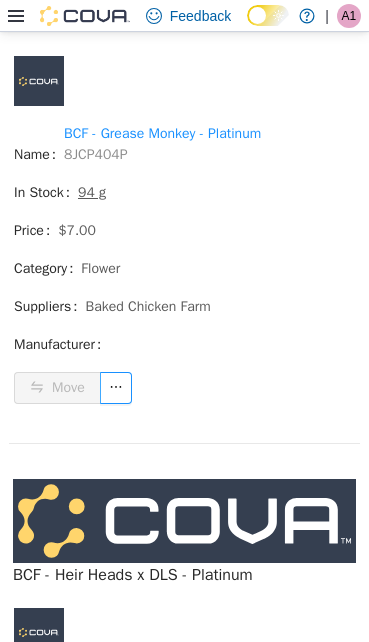 click on "8JCP404P" at bounding box center (96, 154) 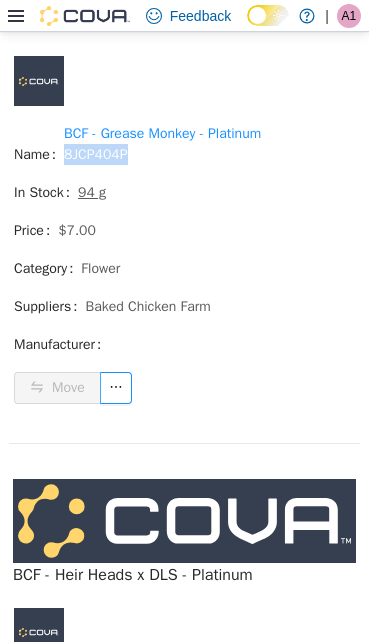 click on "8JCP404P" at bounding box center (96, 154) 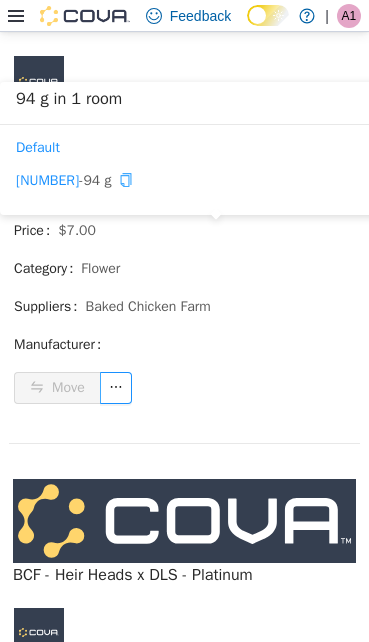 click 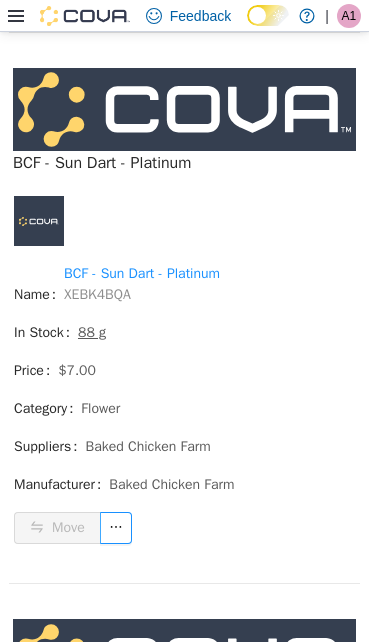 scroll, scrollTop: 3077, scrollLeft: 0, axis: vertical 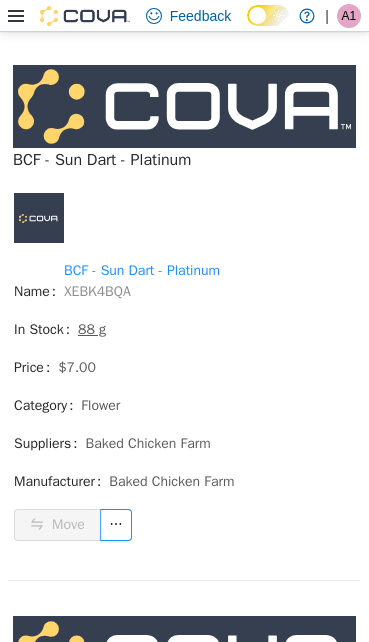 click on "Price $7.00" at bounding box center [184, 375] 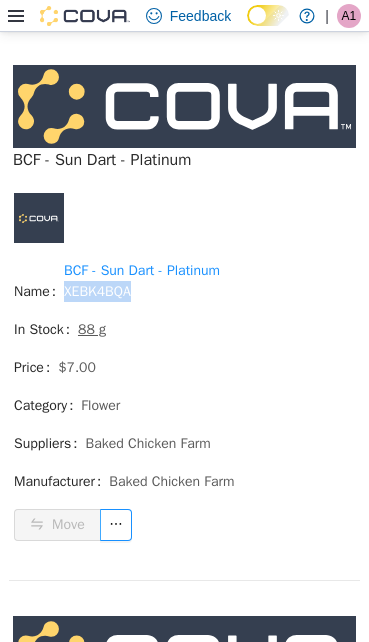 click on "XEBK4BQA" at bounding box center (97, 291) 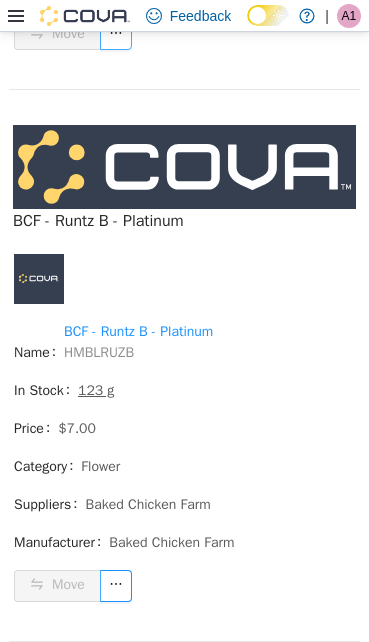 scroll, scrollTop: 4811, scrollLeft: 0, axis: vertical 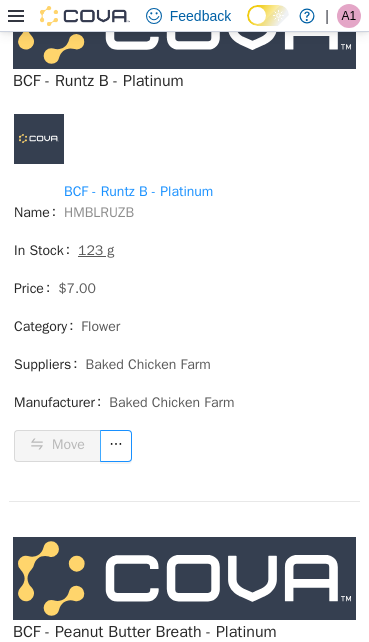 click on "HMBLRUZB" at bounding box center [99, 212] 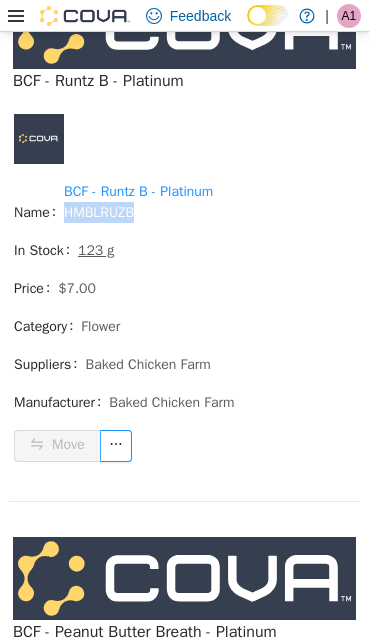 click on "HMBLRUZB" at bounding box center [99, 212] 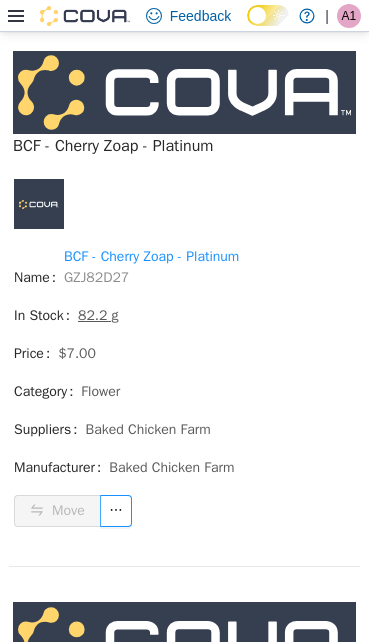 scroll, scrollTop: 6411, scrollLeft: 0, axis: vertical 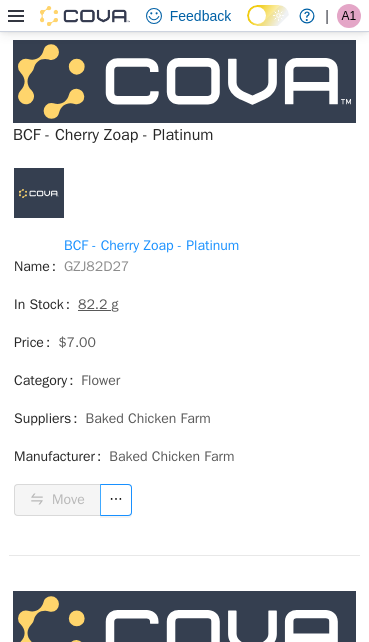 click on "GZJ82D27" at bounding box center [96, 266] 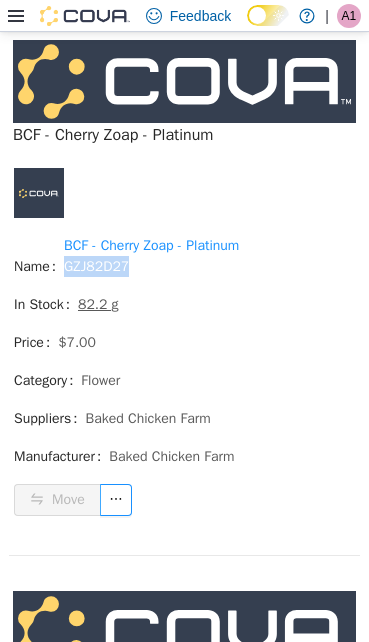 click on "GZJ82D27" at bounding box center (96, 266) 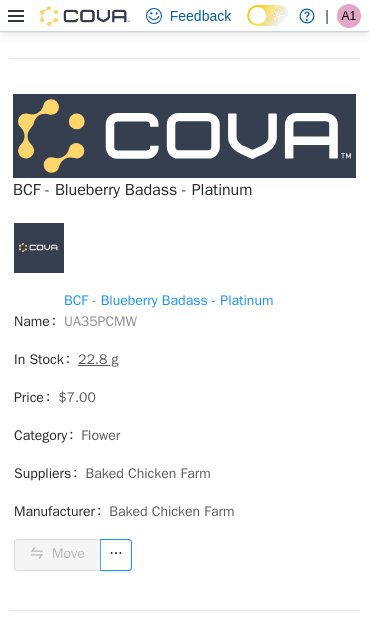 scroll, scrollTop: 6911, scrollLeft: 0, axis: vertical 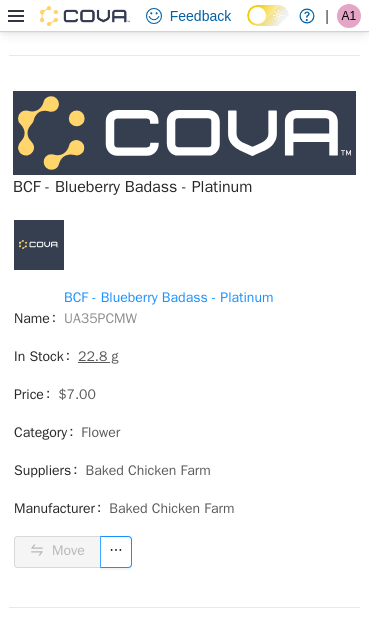 click on "UA35PCMW" at bounding box center [100, 318] 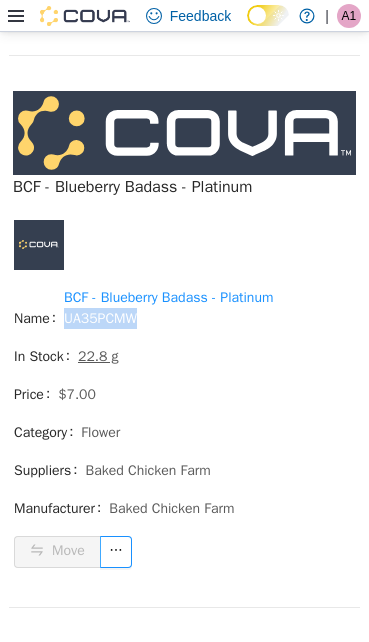 click on "UA35PCMW" at bounding box center (100, 318) 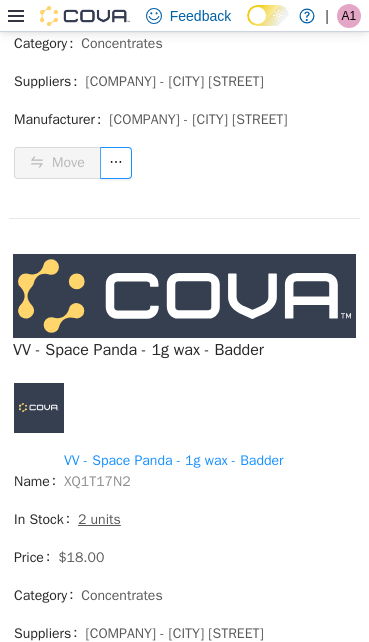 scroll, scrollTop: 11177, scrollLeft: 0, axis: vertical 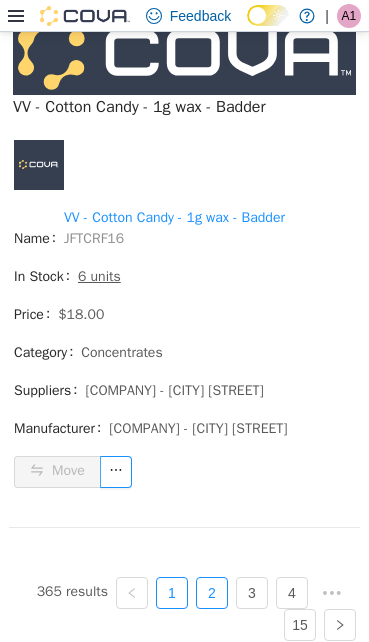 click on "2" at bounding box center (212, 593) 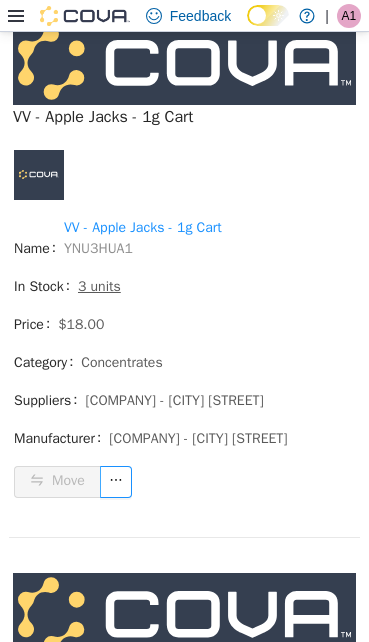 scroll, scrollTop: 2802, scrollLeft: 0, axis: vertical 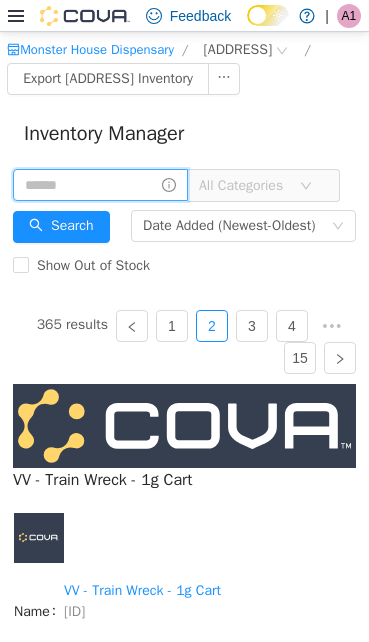 click at bounding box center [100, 185] 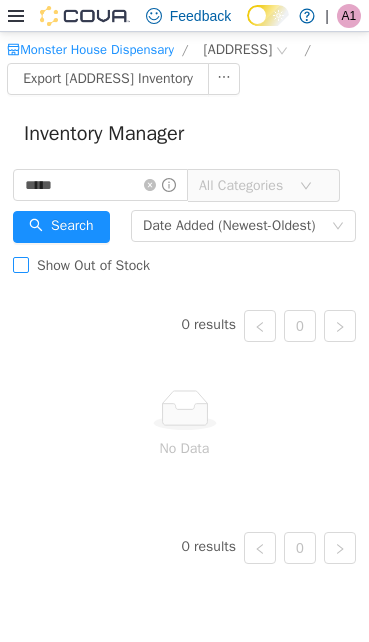 click on "Show Out of Stock" at bounding box center [93, 265] 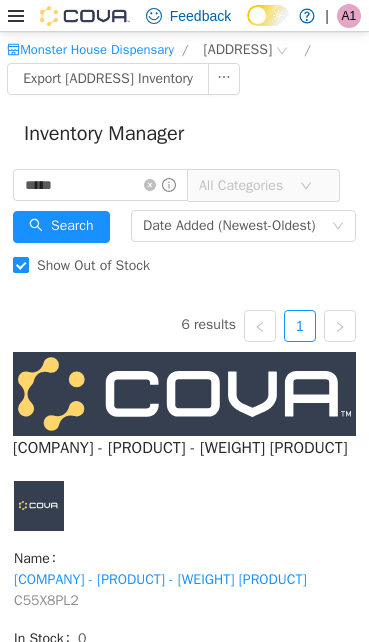 click on "Show Out of Stock" at bounding box center (93, 265) 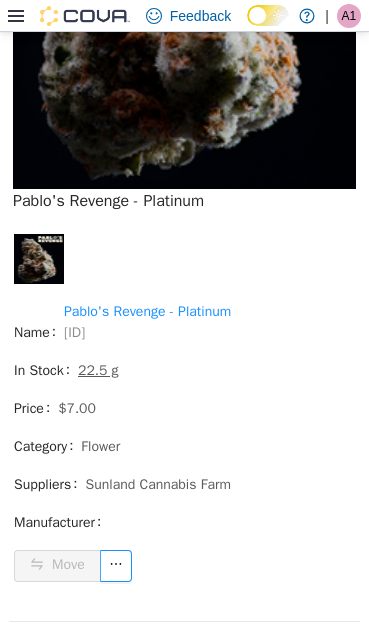 scroll, scrollTop: 633, scrollLeft: 0, axis: vertical 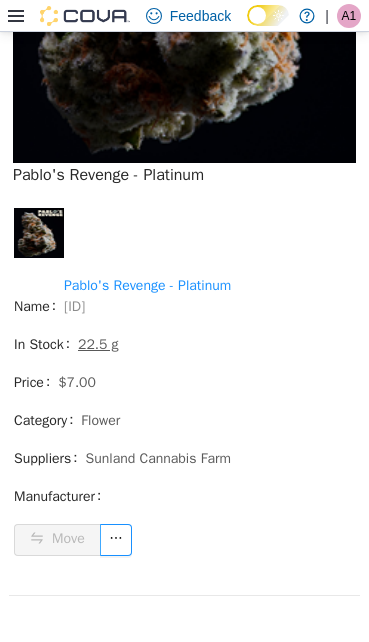click on "[ID]" at bounding box center (74, 306) 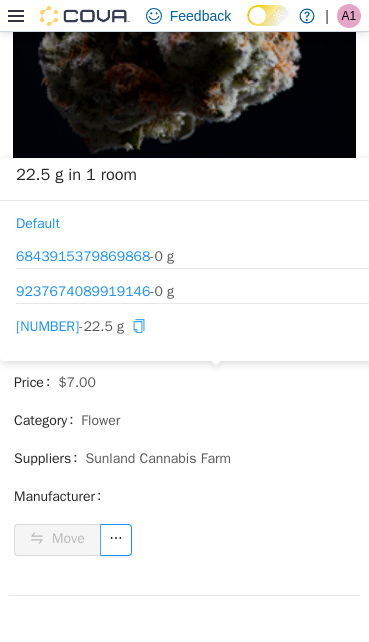 click 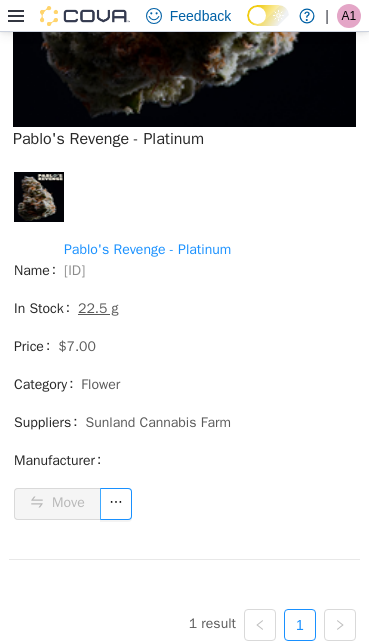 scroll, scrollTop: 709, scrollLeft: 0, axis: vertical 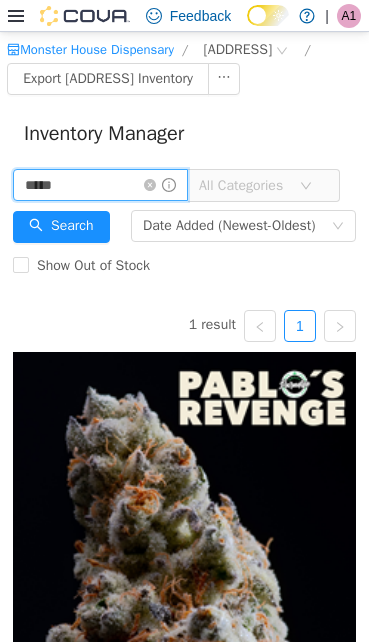 drag, startPoint x: 86, startPoint y: 213, endPoint x: -21, endPoint y: 225, distance: 107.67079 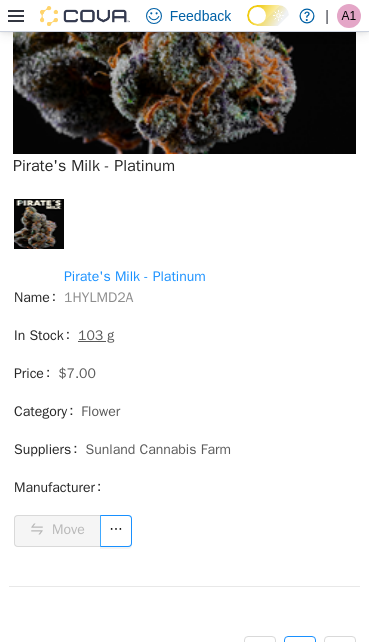 scroll, scrollTop: 1767, scrollLeft: 0, axis: vertical 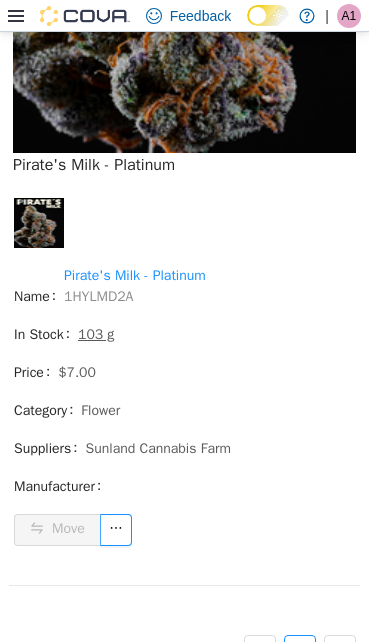 click on "1HYLMD2A" at bounding box center [98, 296] 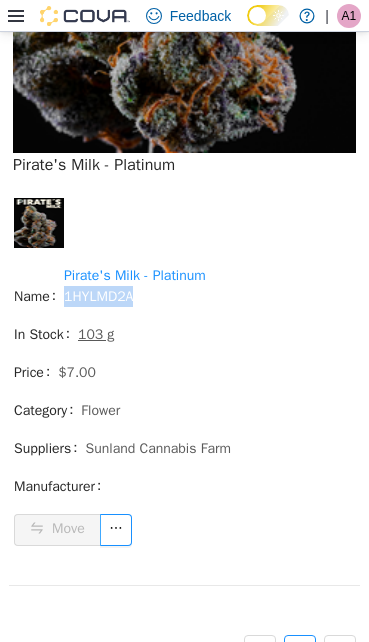 click on "1HYLMD2A" at bounding box center [98, 296] 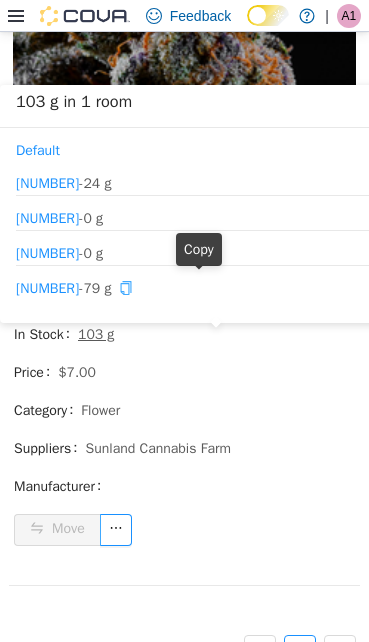 click 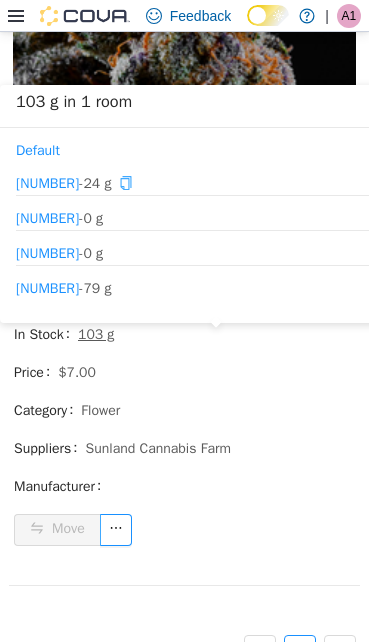 click 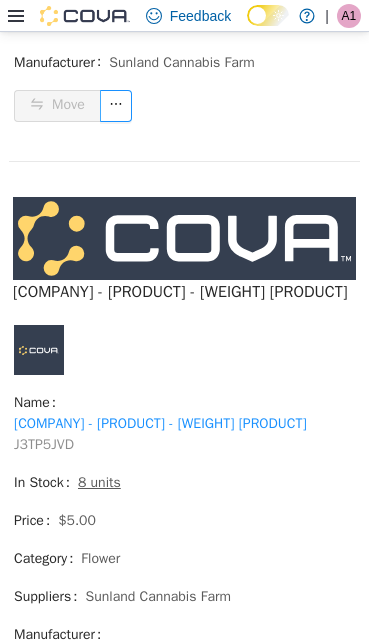 scroll, scrollTop: 705, scrollLeft: 0, axis: vertical 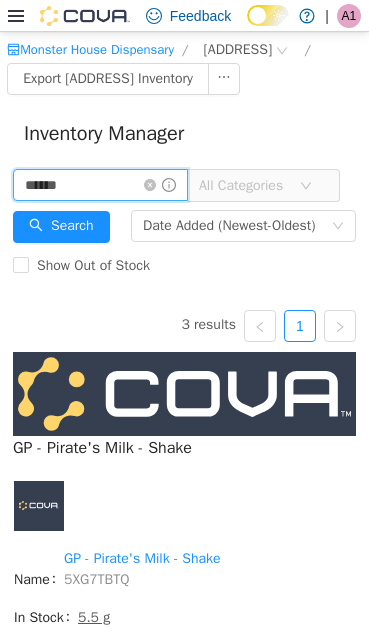 drag, startPoint x: 69, startPoint y: 196, endPoint x: 0, endPoint y: 207, distance: 69.87131 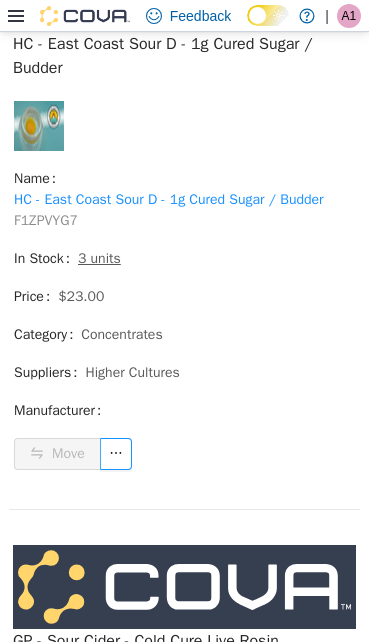 scroll, scrollTop: 1900, scrollLeft: 0, axis: vertical 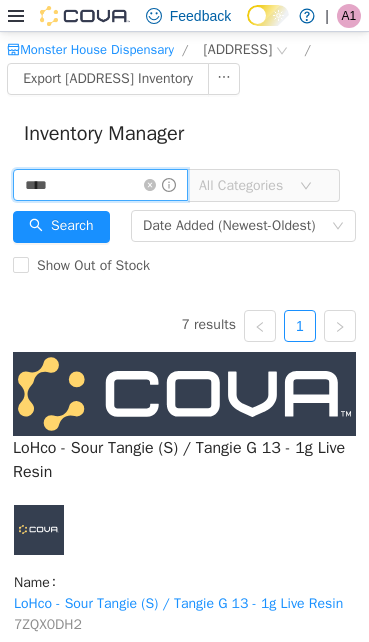 drag, startPoint x: 364, startPoint y: 306, endPoint x: 318, endPoint y: 59, distance: 251.24689 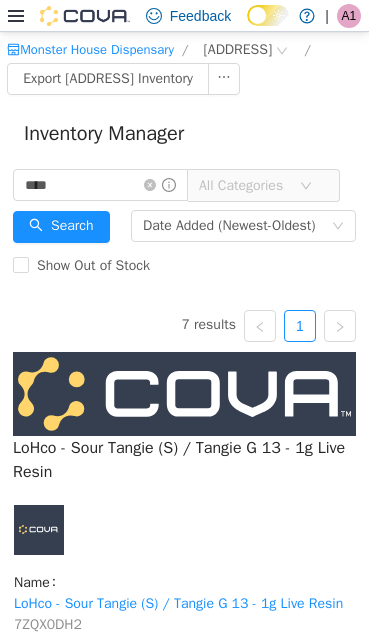 click on "All Categories" at bounding box center [244, 186] 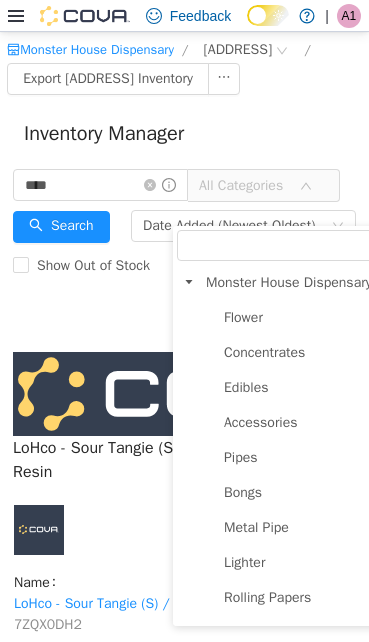 scroll, scrollTop: 0, scrollLeft: 23, axis: horizontal 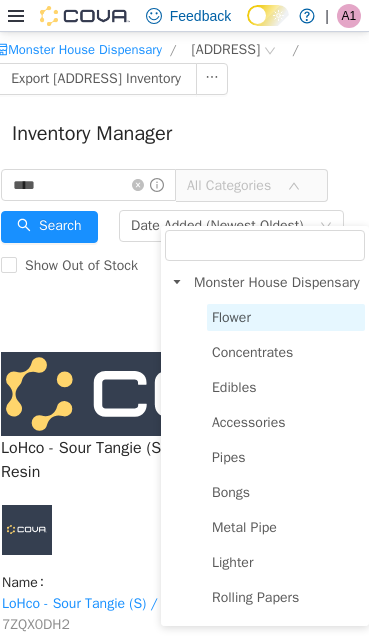 click on "Flower" at bounding box center [231, 317] 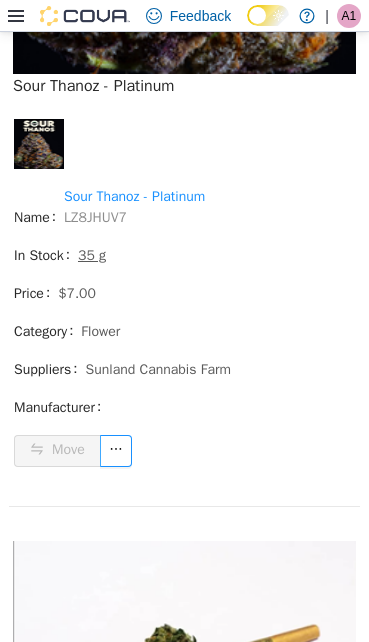 scroll, scrollTop: 733, scrollLeft: 0, axis: vertical 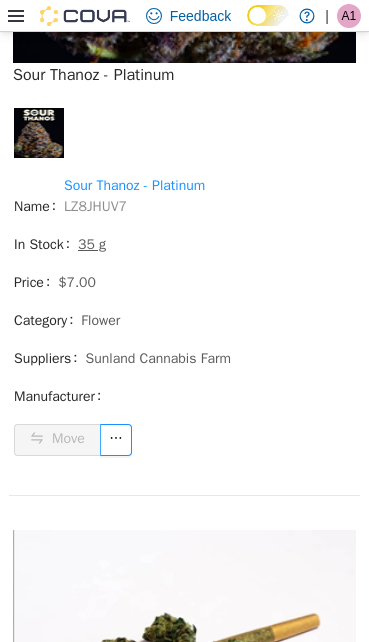 click on "LZ8JHUV7" at bounding box center (95, 206) 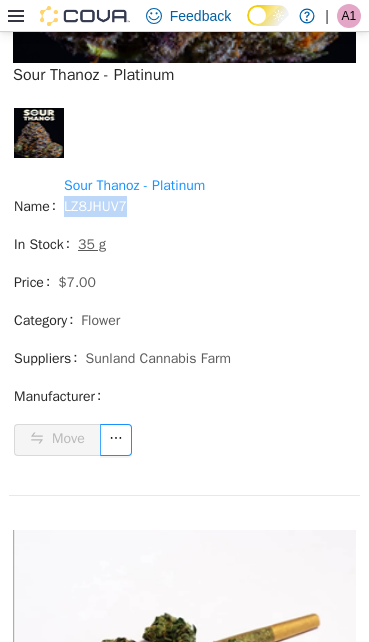 click on "LZ8JHUV7" at bounding box center (95, 206) 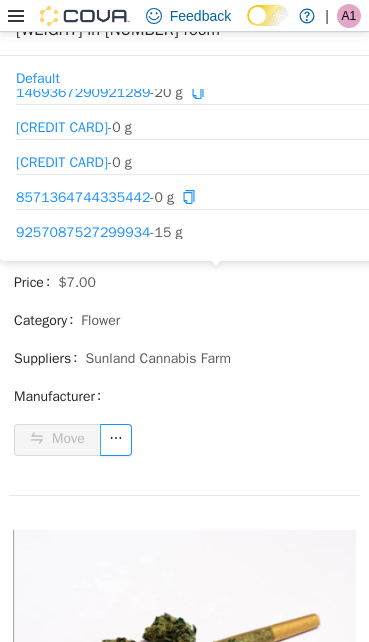 scroll, scrollTop: 25, scrollLeft: 0, axis: vertical 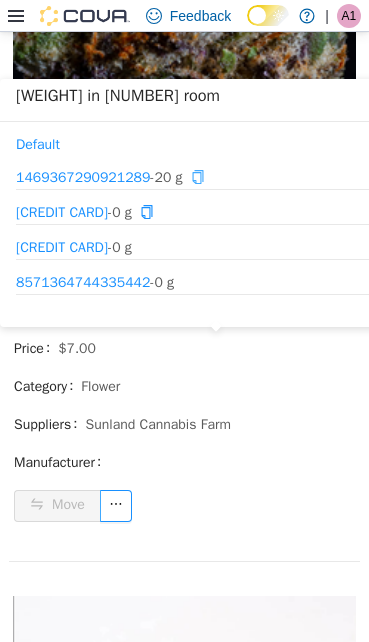 click 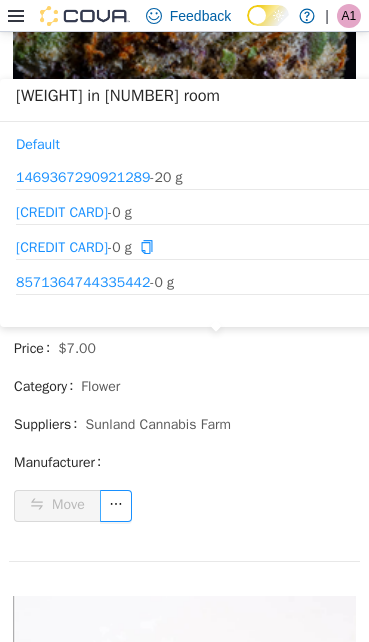 scroll, scrollTop: 25, scrollLeft: 0, axis: vertical 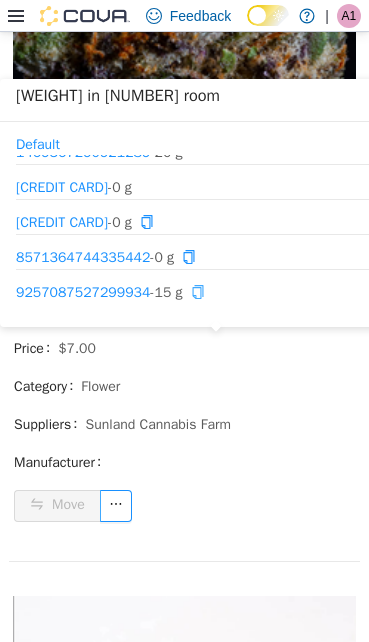 click 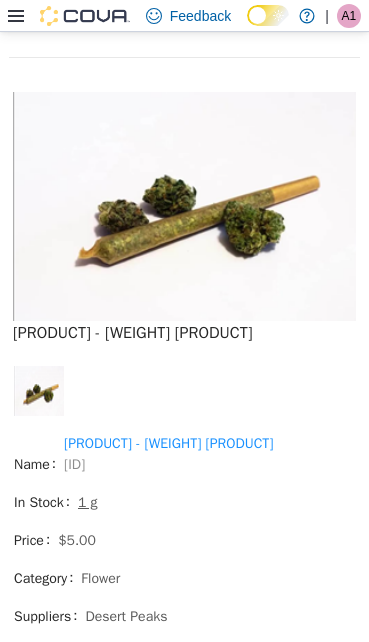 scroll, scrollTop: 1300, scrollLeft: 0, axis: vertical 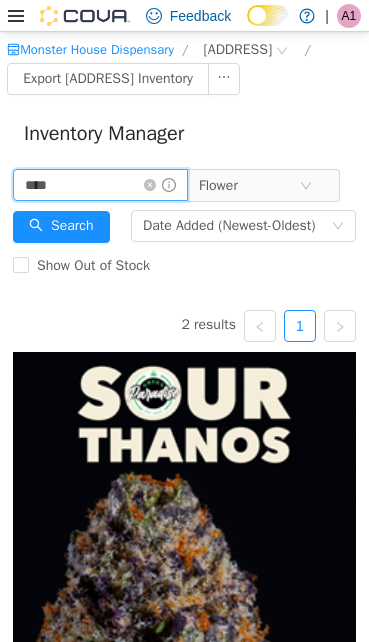 drag, startPoint x: 60, startPoint y: 207, endPoint x: -74, endPoint y: 204, distance: 134.03358 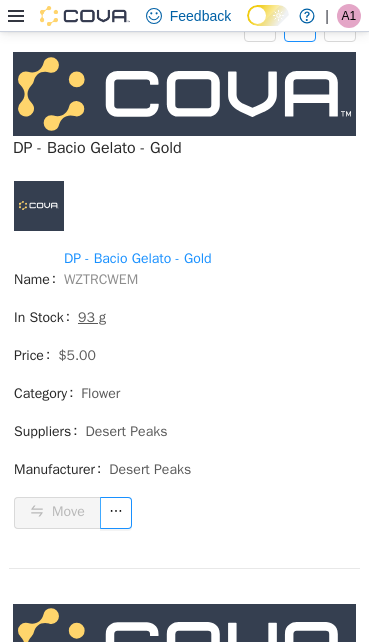 scroll, scrollTop: 333, scrollLeft: 0, axis: vertical 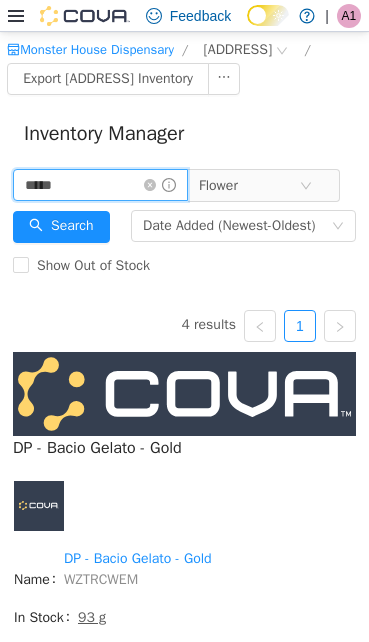 drag, startPoint x: 73, startPoint y: 203, endPoint x: -4, endPoint y: 203, distance: 77 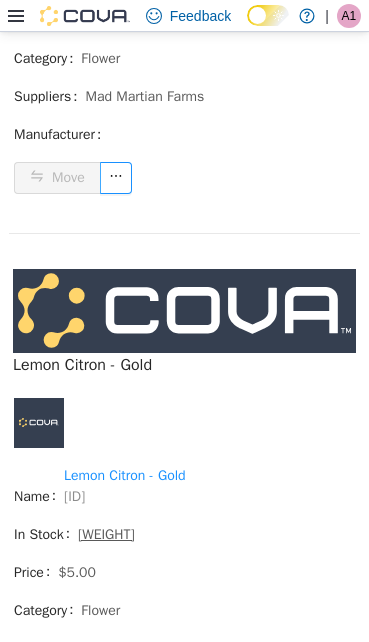 scroll, scrollTop: 1600, scrollLeft: 0, axis: vertical 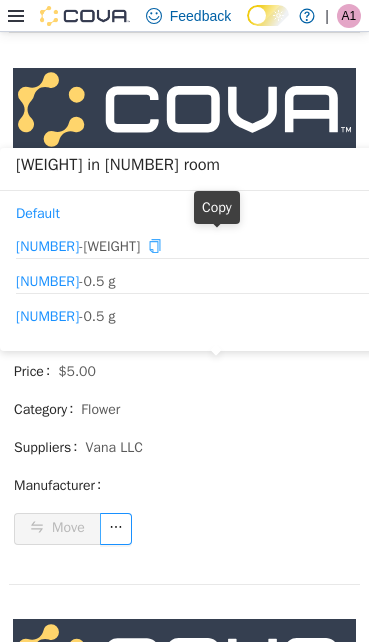 drag, startPoint x: 220, startPoint y: 256, endPoint x: 217, endPoint y: 243, distance: 13.341664 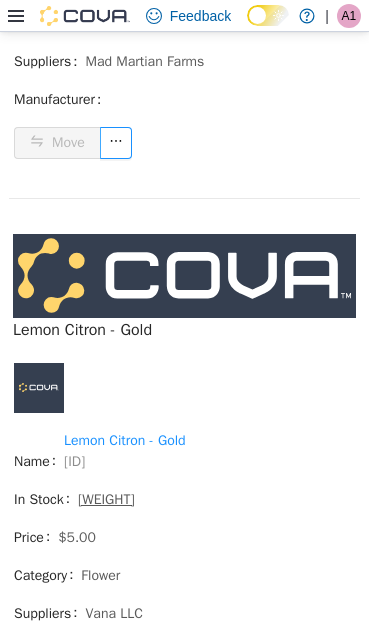 scroll, scrollTop: 1433, scrollLeft: 0, axis: vertical 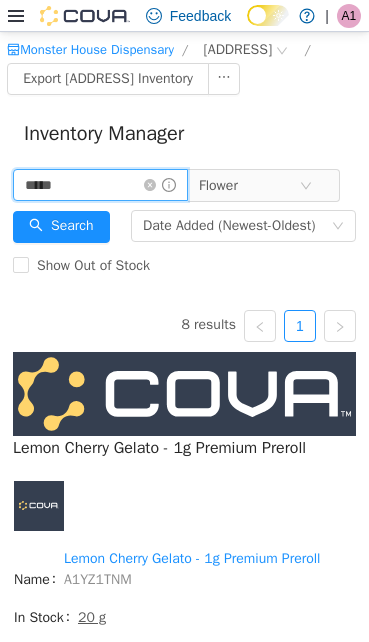 drag, startPoint x: 101, startPoint y: 205, endPoint x: -2, endPoint y: 212, distance: 103.23759 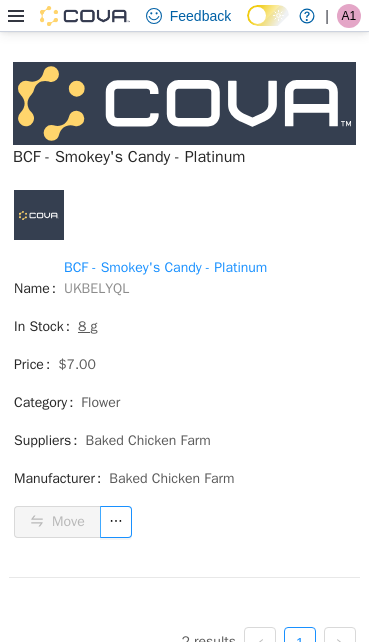 scroll, scrollTop: 913, scrollLeft: 0, axis: vertical 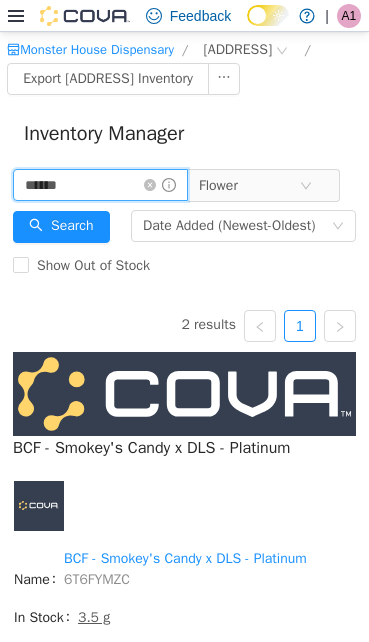 click on "[COMPANY] / [ADDRESS] / Export [ADDRESS] Inventory Inventory Manager ****** Flower Date Added (Newest-Oldest) Search Show Out of Stock [NUMBER] results 1 25 / page [BRAND] - [PRODUCT] x [PRODUCT] - [PRODUCT] Name [BRAND] - [PRODUCT] x [PRODUCT] - [PRODUCT] [ID] In Stock [WEIGHT] Price $[NUMBER] Category Flower Suppliers [COMPANY] Manufacturer [COMPANY] Move [BRAND] - [PRODUCT] - [PRODUCT] Name [BRAND] - [PRODUCT] - [PRODUCT] [ID] In Stock [WEIGHT] Price $[NUMBER] Category Flower Suppliers [COMPANY] Manufacturer [COMPANY] Move [NUMBER] results 1 25 / page   [COMPANY] Flower Concentrates Edibles Accessories Pipes Bongs Metal Pipe Lighter Rolling Papers Jars Misc Grinders Chillum Clips Cleaners Deodorizer Hammer Pipe Bubbler" at bounding box center [184, 337] 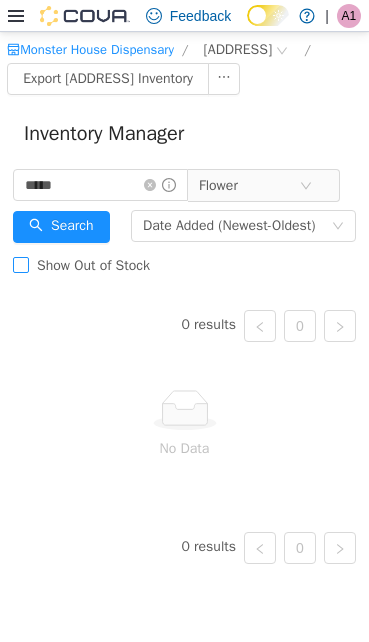 click on "Show Out of Stock" at bounding box center [93, 265] 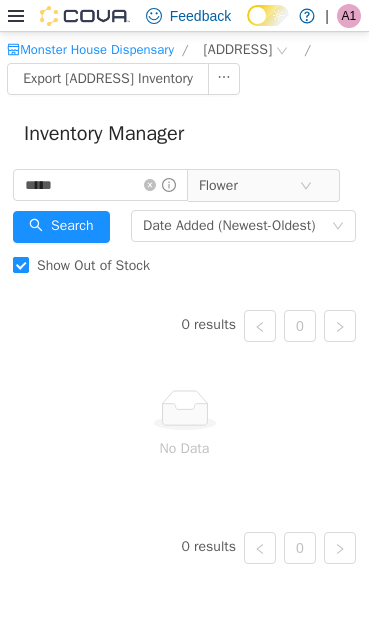click on "Show Out of Stock" at bounding box center (93, 265) 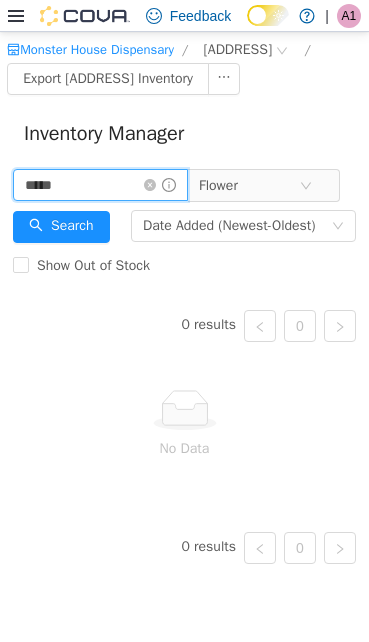 click on "*****" at bounding box center (100, 185) 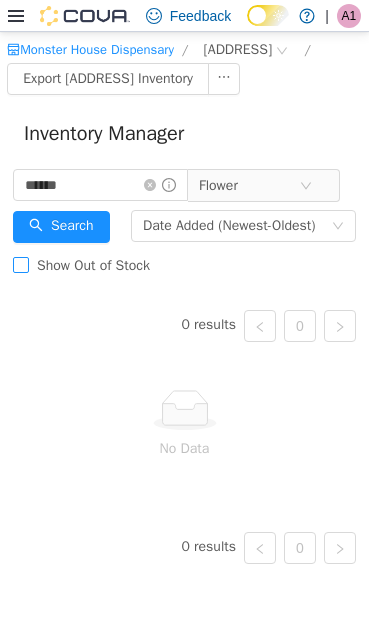 click on "Show Out of Stock" at bounding box center (93, 265) 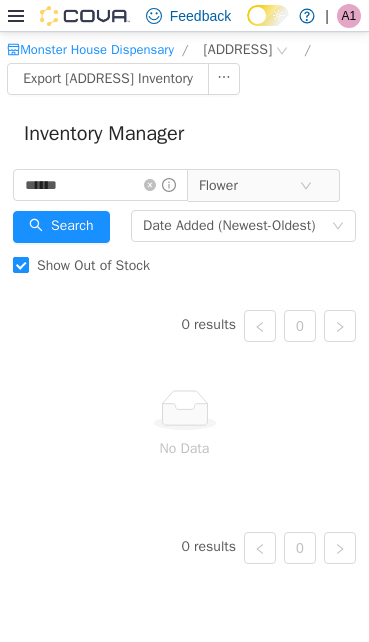 click on "Show Out of Stock" at bounding box center (93, 265) 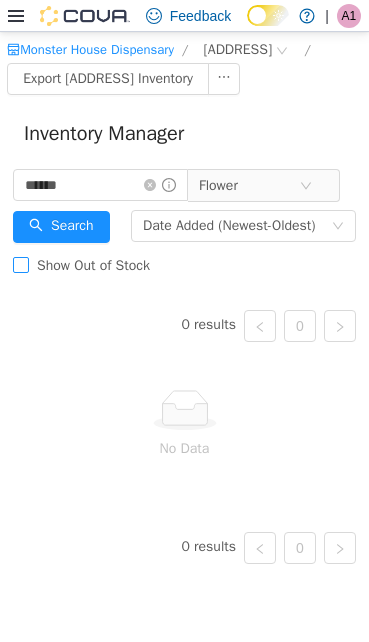 click on "Show Out of Stock" at bounding box center (93, 265) 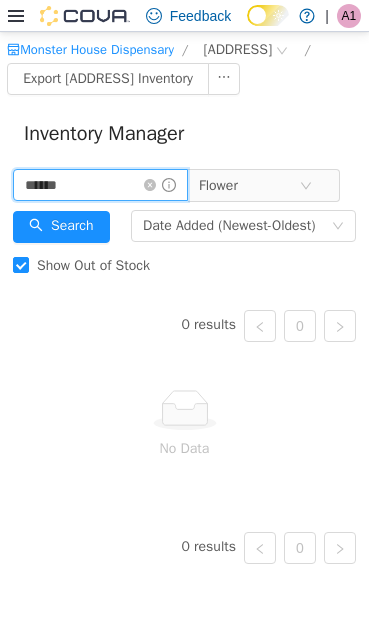 drag, startPoint x: 99, startPoint y: 172, endPoint x: -29, endPoint y: 191, distance: 129.40247 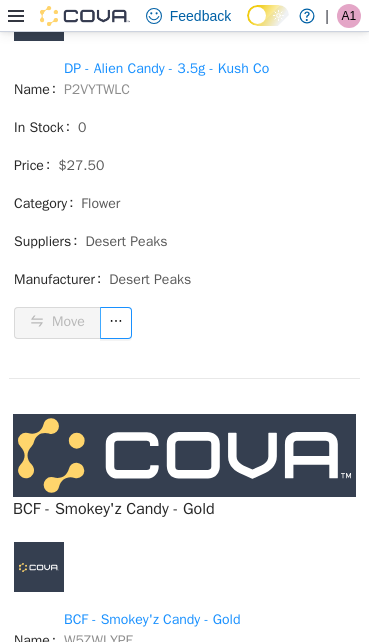 scroll, scrollTop: 1733, scrollLeft: 0, axis: vertical 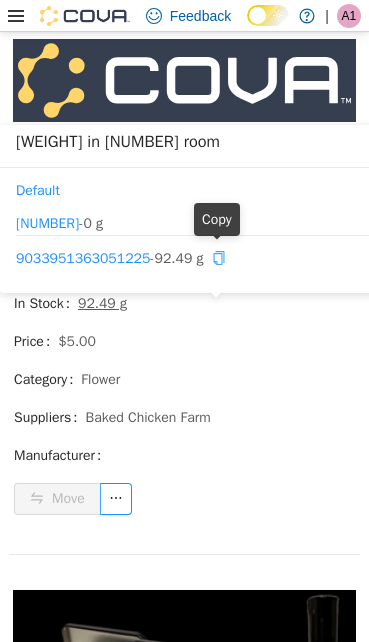 click 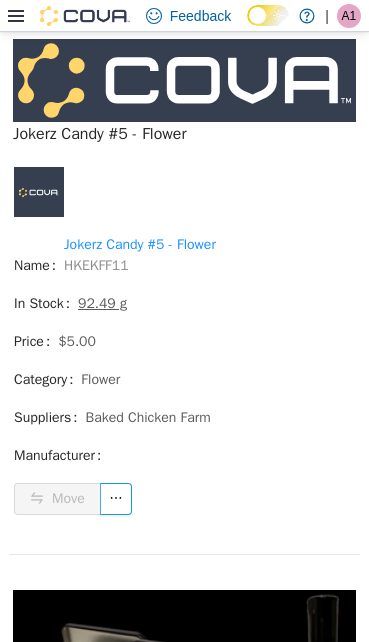 click on "HKEKFF11" at bounding box center [96, 265] 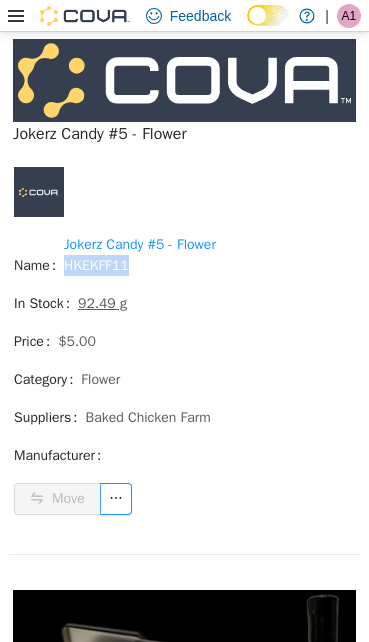 click on "HKEKFF11" at bounding box center [96, 265] 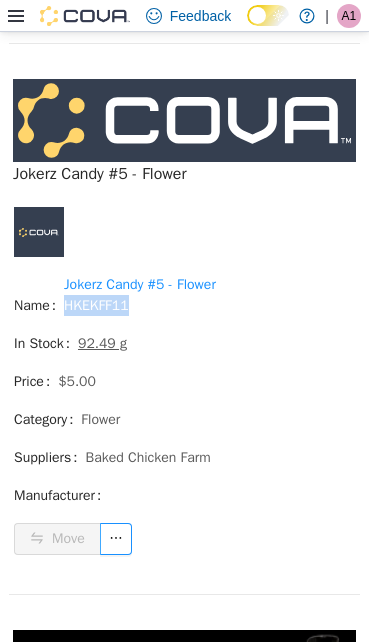 scroll, scrollTop: 0, scrollLeft: 0, axis: both 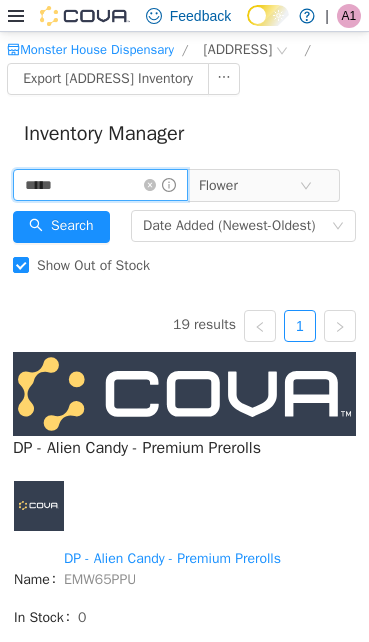 drag, startPoint x: 62, startPoint y: 198, endPoint x: 41, endPoint y: 205, distance: 22.135944 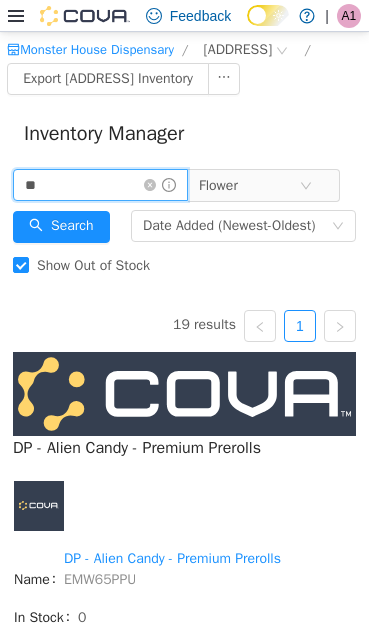 type on "*" 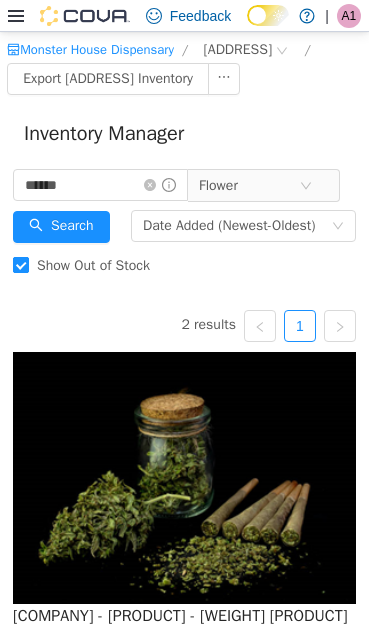 click on "Show Out of Stock" at bounding box center (93, 265) 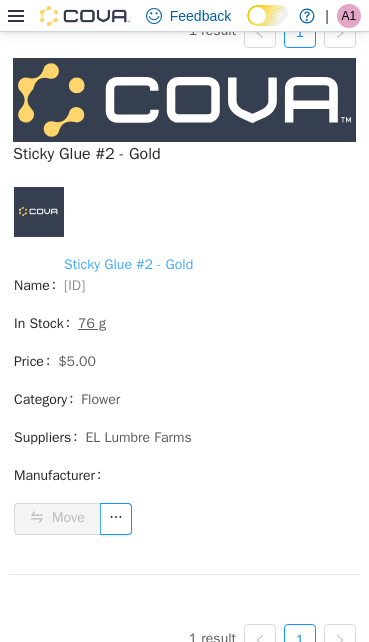 scroll, scrollTop: 300, scrollLeft: 0, axis: vertical 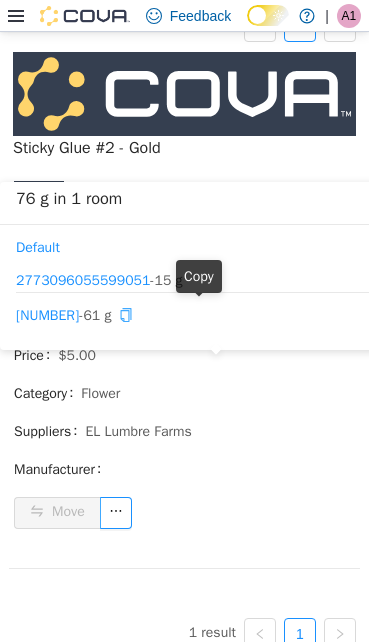 click 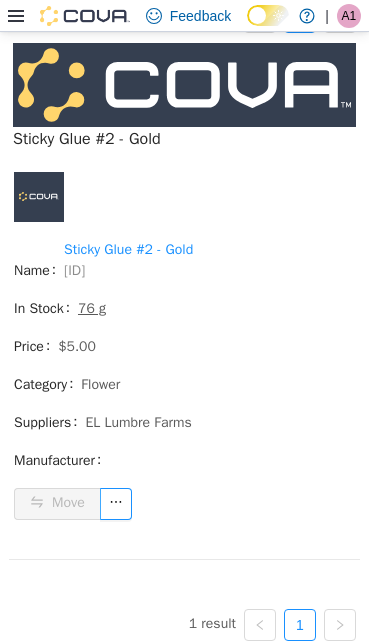 scroll, scrollTop: 365, scrollLeft: 0, axis: vertical 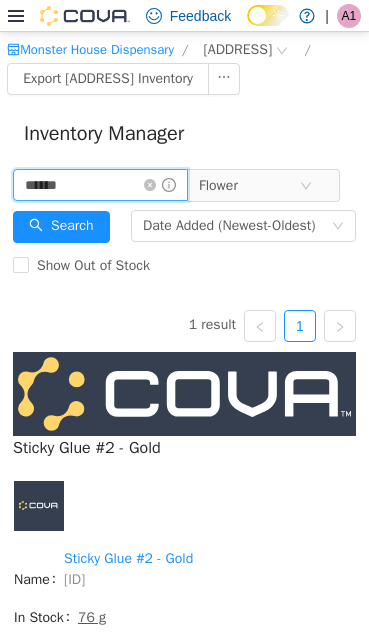 drag, startPoint x: 66, startPoint y: 202, endPoint x: -12, endPoint y: 215, distance: 79.07591 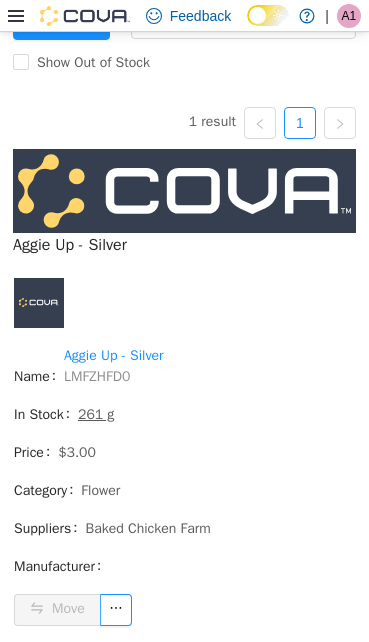 scroll, scrollTop: 198, scrollLeft: 0, axis: vertical 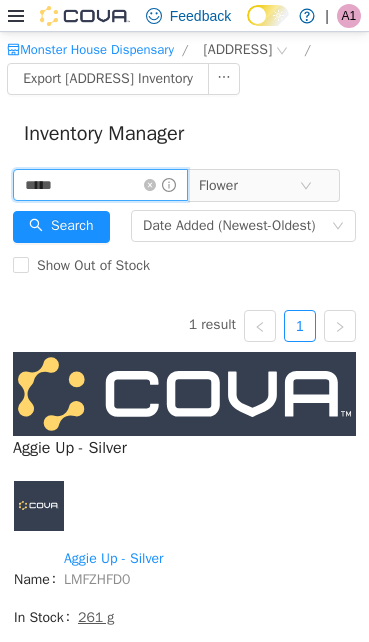 drag, startPoint x: 73, startPoint y: 205, endPoint x: -23, endPoint y: 208, distance: 96.04687 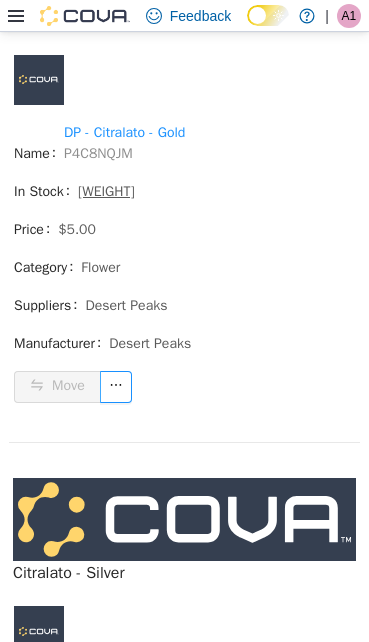 scroll, scrollTop: 433, scrollLeft: 0, axis: vertical 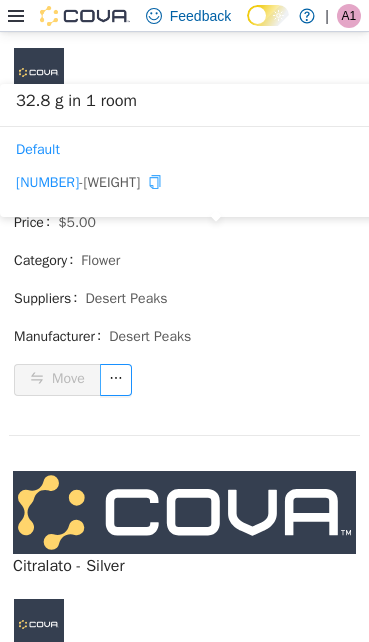 click on "[NUMBER]   -   [WEIGHT]" at bounding box center [216, 182] 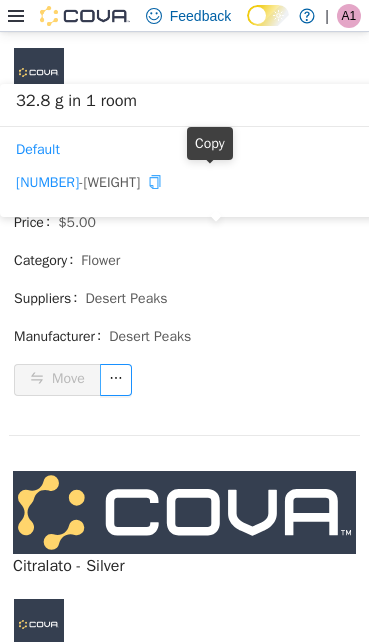 click 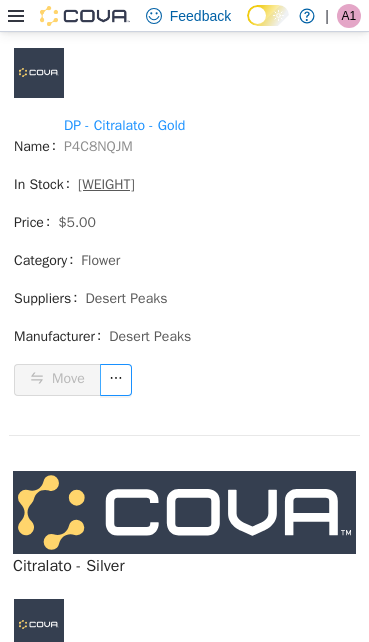 click on "P4C8NQJM" at bounding box center (98, 146) 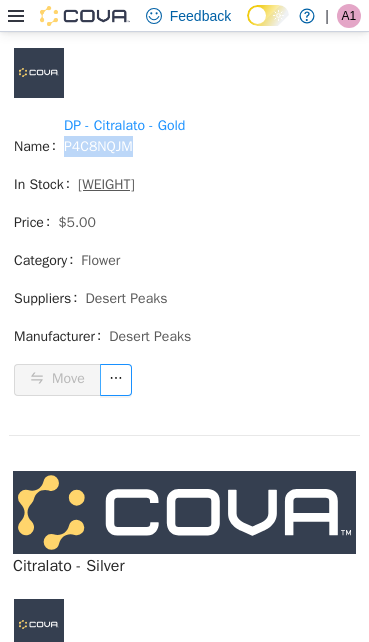 click on "P4C8NQJM" at bounding box center (98, 146) 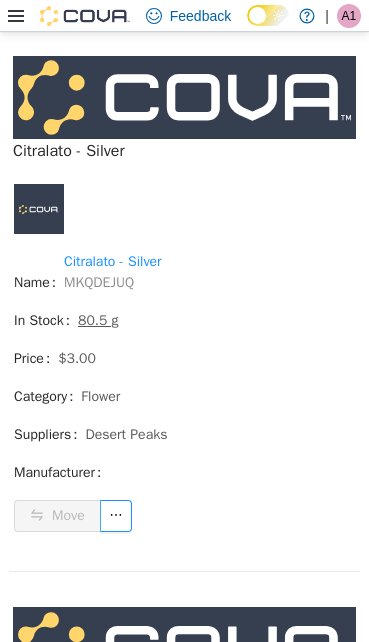 scroll, scrollTop: 867, scrollLeft: 0, axis: vertical 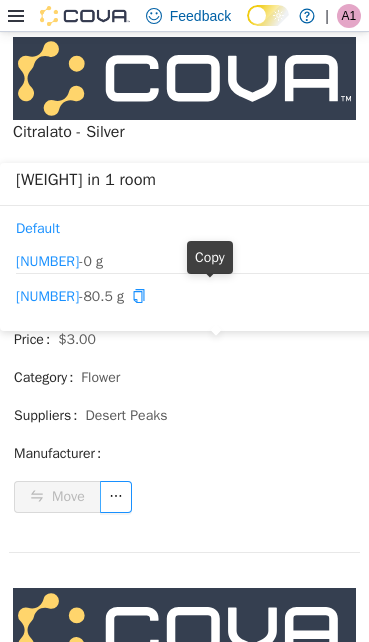 click on "[NUMBER]   -   [WEIGHT]" at bounding box center (216, 296) 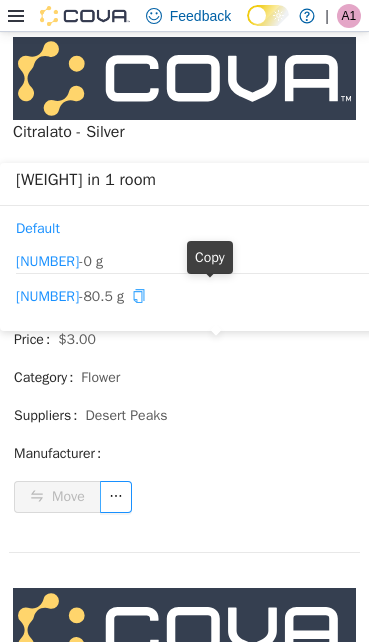 click 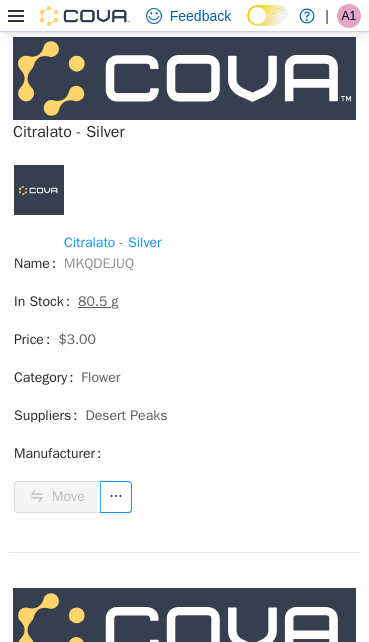 click on "MKQDEJUQ" at bounding box center (99, 263) 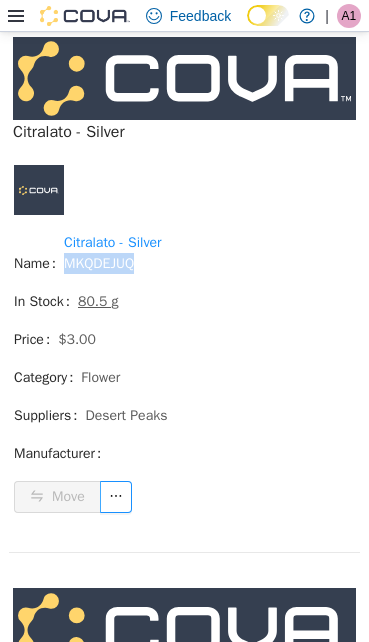 click on "MKQDEJUQ" at bounding box center [99, 263] 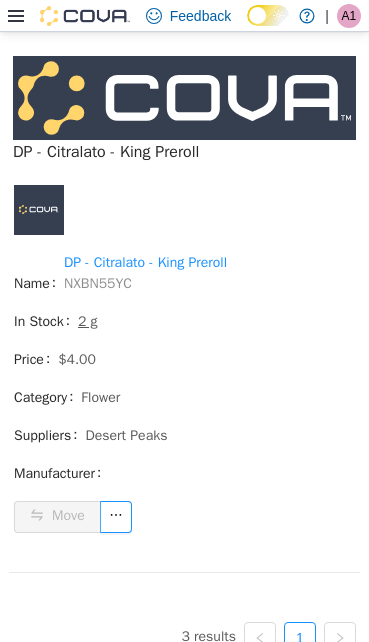 scroll, scrollTop: 1400, scrollLeft: 0, axis: vertical 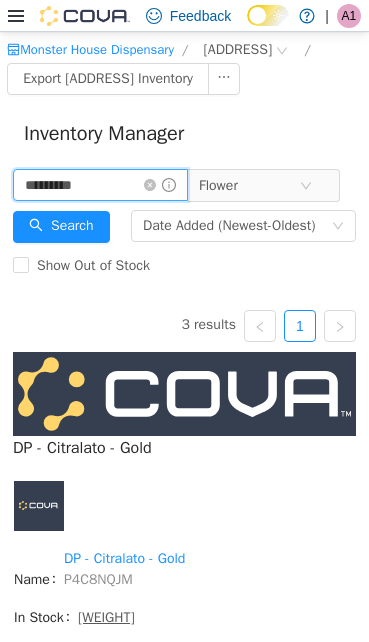 drag, startPoint x: 96, startPoint y: 212, endPoint x: -26, endPoint y: 227, distance: 122.91867 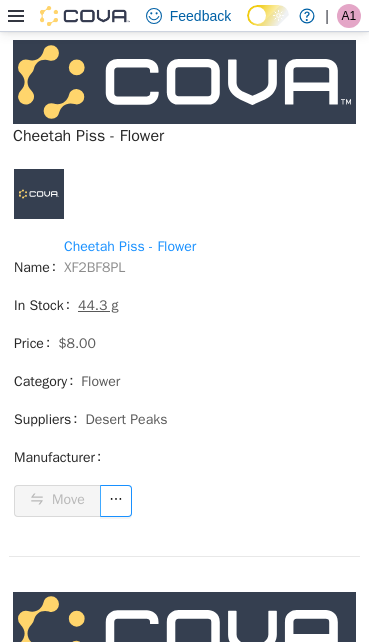 scroll, scrollTop: 2277, scrollLeft: 0, axis: vertical 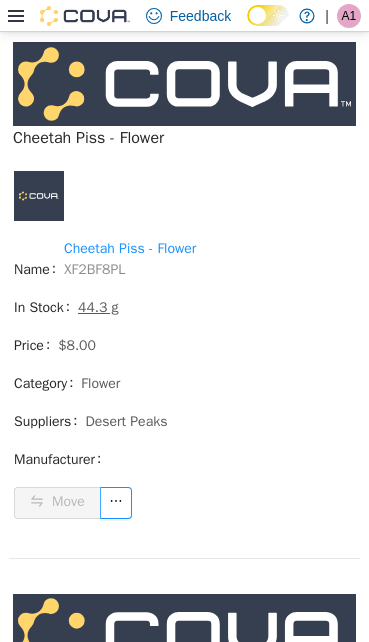click on "XF2BF8PL" at bounding box center [94, 269] 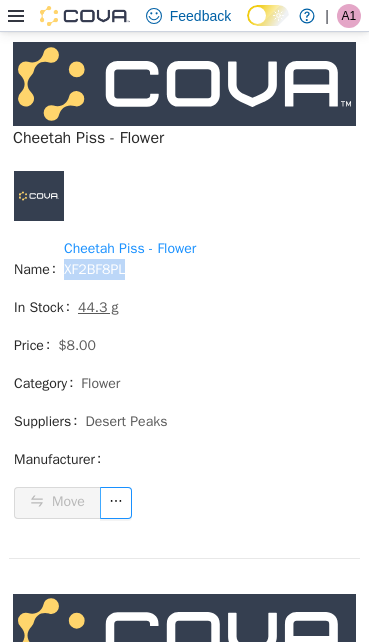 click on "XF2BF8PL" at bounding box center (94, 269) 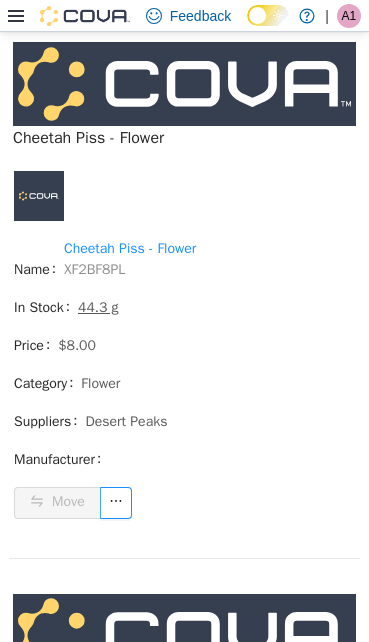 click on "Name Cheetah Piss - Flower XF2BF8PL" at bounding box center [184, 266] 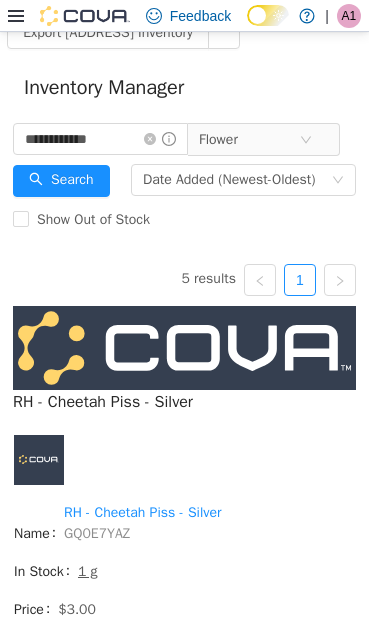 scroll, scrollTop: 44, scrollLeft: 0, axis: vertical 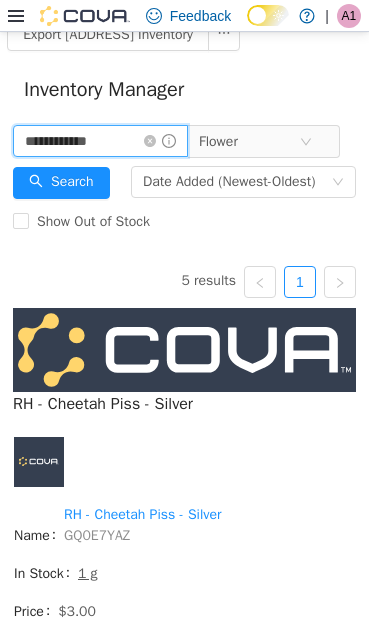 drag, startPoint x: 116, startPoint y: 164, endPoint x: 9, endPoint y: 183, distance: 108.67382 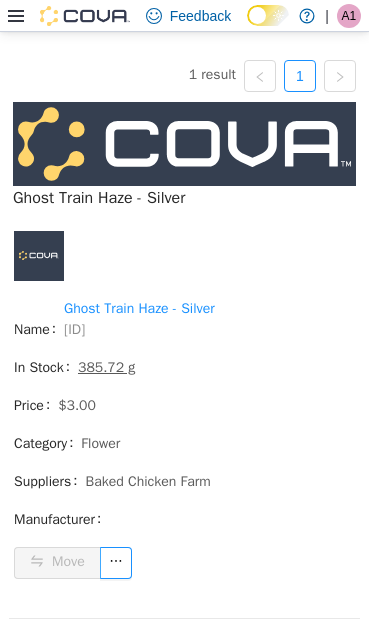 scroll, scrollTop: 310, scrollLeft: 0, axis: vertical 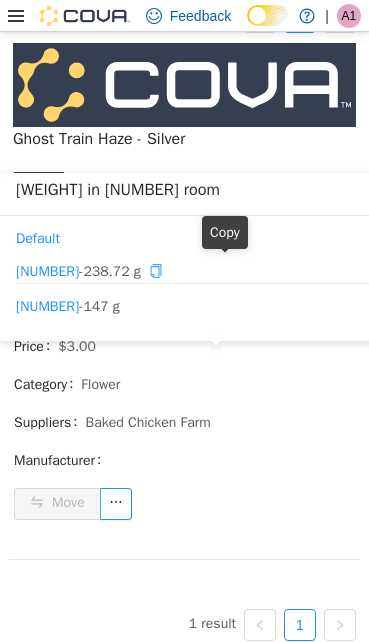 click 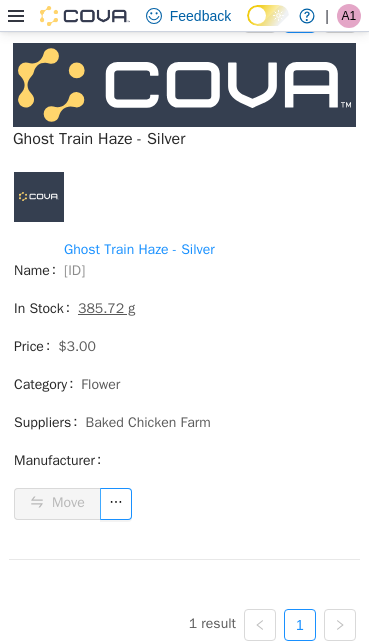 scroll, scrollTop: 365, scrollLeft: 0, axis: vertical 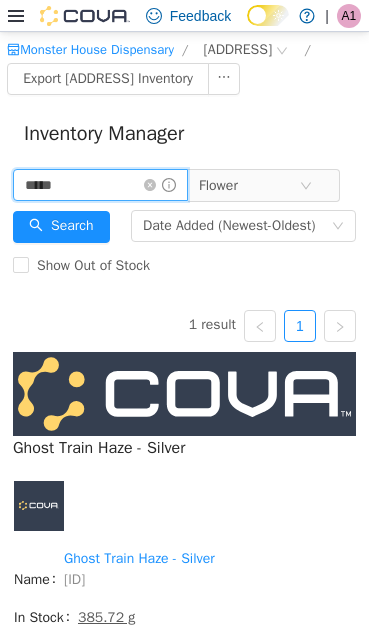 drag, startPoint x: 64, startPoint y: 203, endPoint x: -32, endPoint y: 216, distance: 96.87621 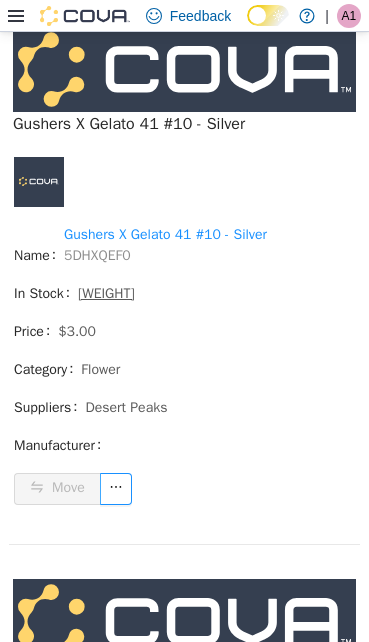 scroll, scrollTop: 3800, scrollLeft: 0, axis: vertical 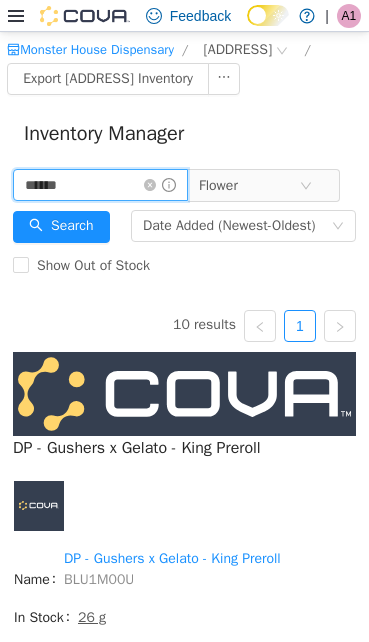 drag, startPoint x: 118, startPoint y: 209, endPoint x: 10, endPoint y: 212, distance: 108.04166 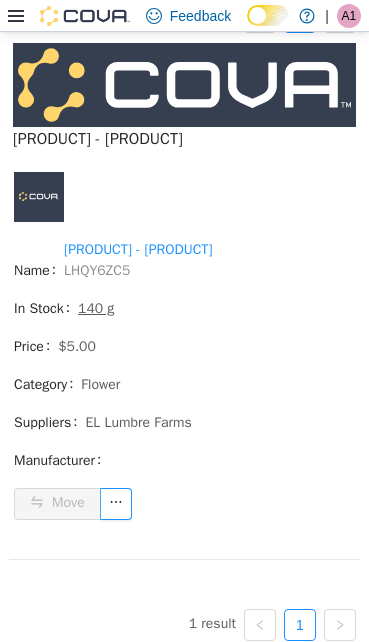 scroll, scrollTop: 365, scrollLeft: 0, axis: vertical 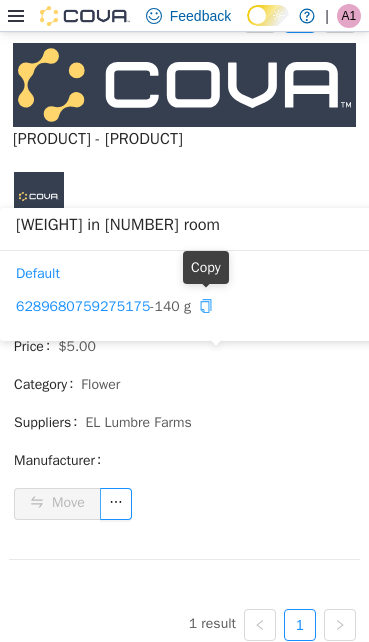 click 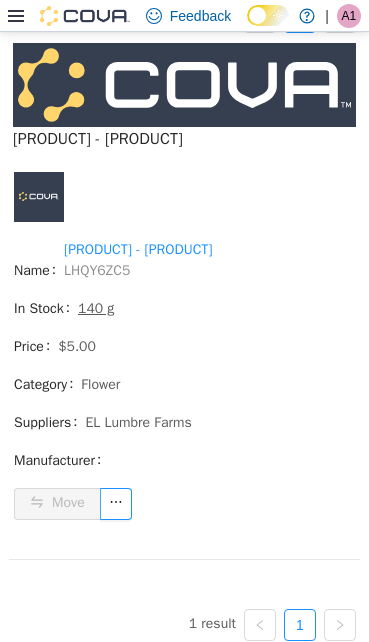 click on "LHQY6ZC5" at bounding box center [97, 270] 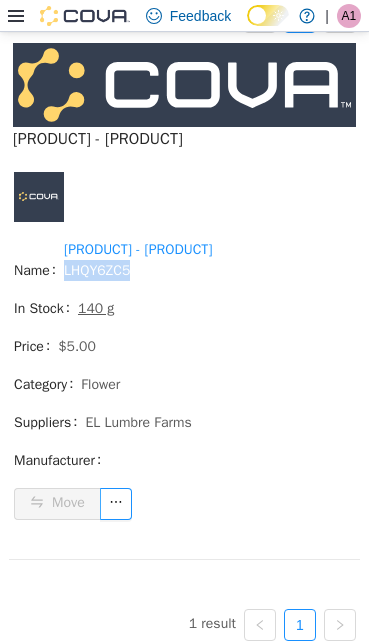 click on "LHQY6ZC5" at bounding box center (97, 270) 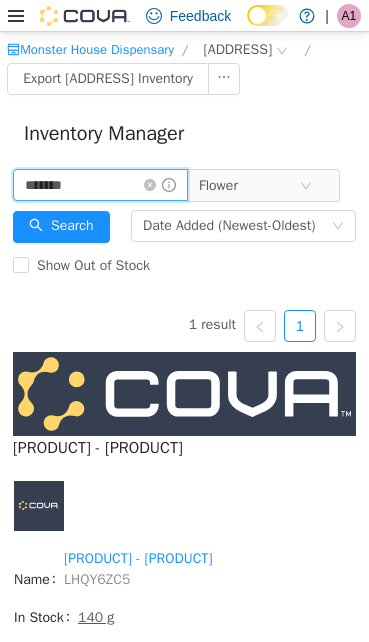 drag, startPoint x: 71, startPoint y: 205, endPoint x: -31, endPoint y: 195, distance: 102.48902 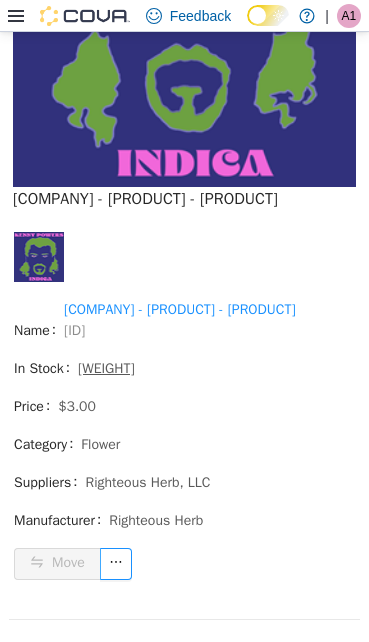 scroll, scrollTop: 567, scrollLeft: 0, axis: vertical 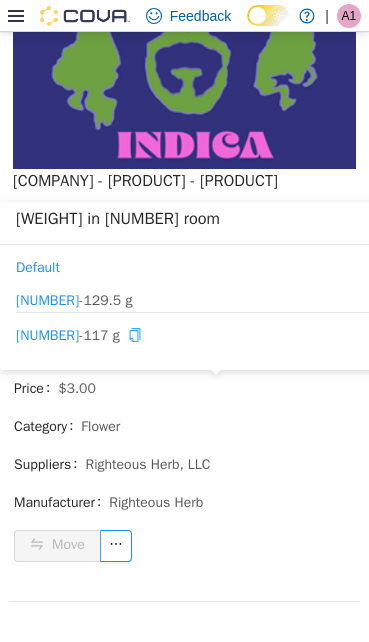 click 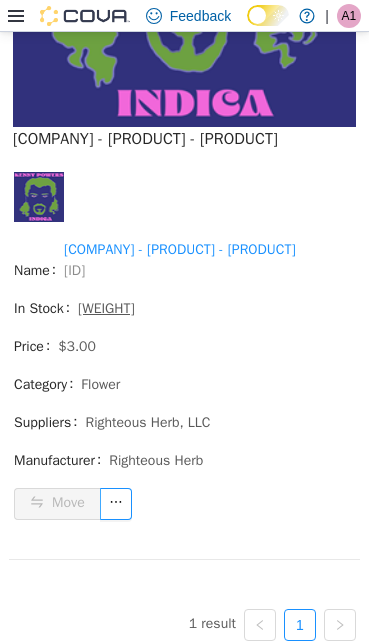 scroll, scrollTop: 652, scrollLeft: 0, axis: vertical 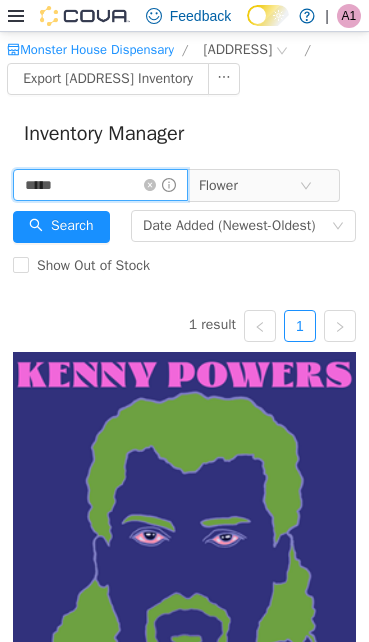 drag, startPoint x: 89, startPoint y: 212, endPoint x: 0, endPoint y: 212, distance: 89 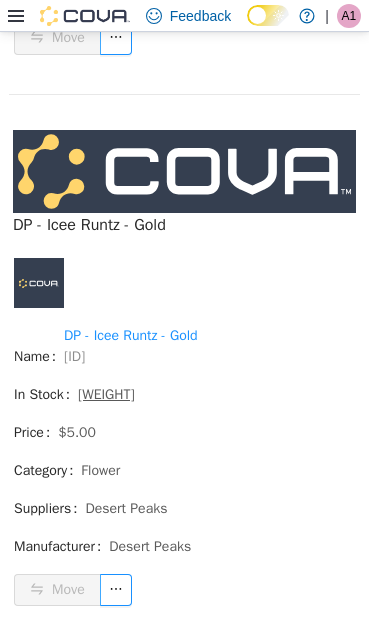 scroll, scrollTop: 3033, scrollLeft: 0, axis: vertical 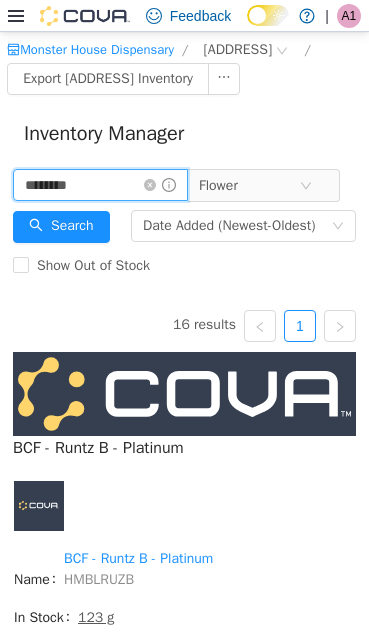 drag, startPoint x: 101, startPoint y: 211, endPoint x: -25, endPoint y: 215, distance: 126.06348 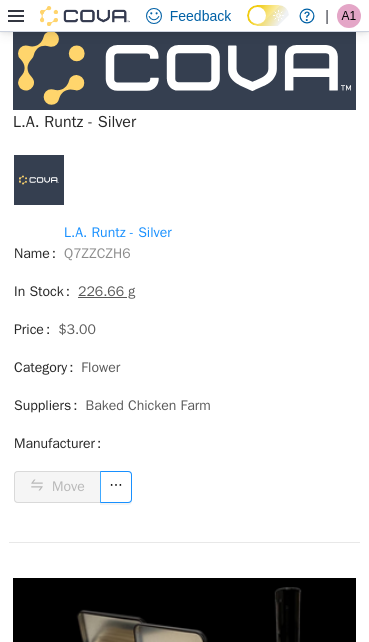 scroll, scrollTop: 1000, scrollLeft: 0, axis: vertical 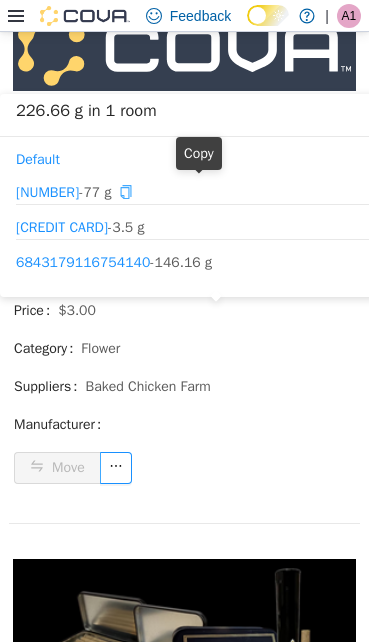 click 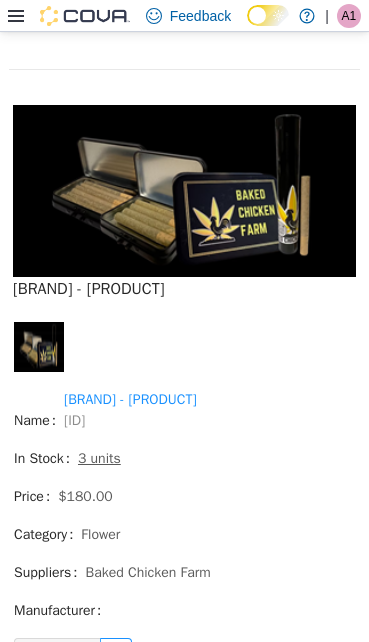 scroll, scrollTop: 1567, scrollLeft: 0, axis: vertical 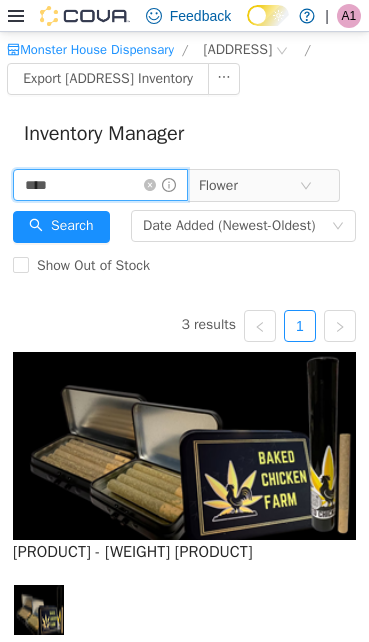 drag, startPoint x: 108, startPoint y: 214, endPoint x: -22, endPoint y: 222, distance: 130.24593 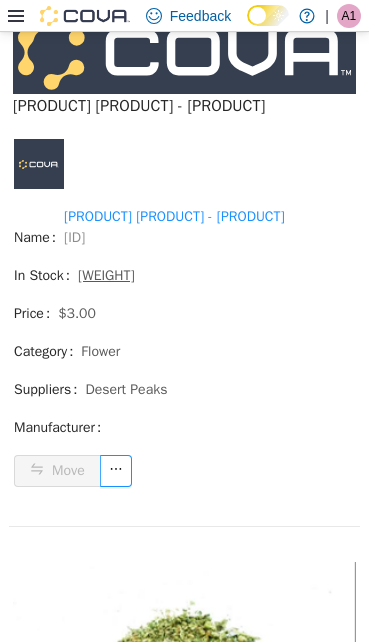 scroll, scrollTop: 5533, scrollLeft: 0, axis: vertical 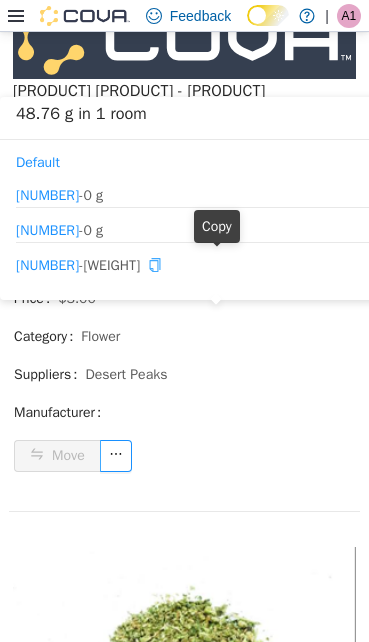 click 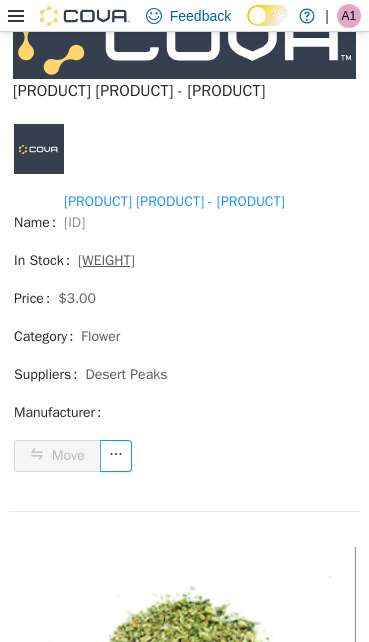 click on "[ID]" at bounding box center [74, 222] 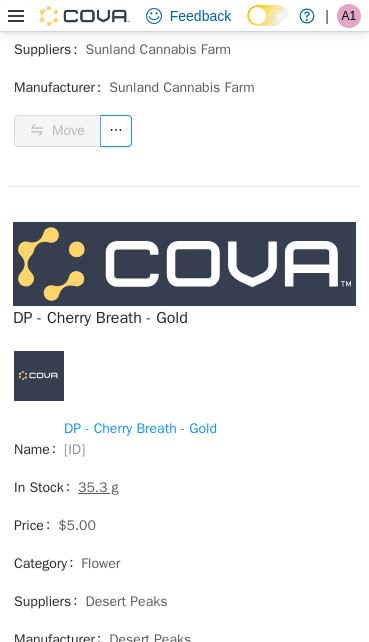 scroll, scrollTop: 0, scrollLeft: 0, axis: both 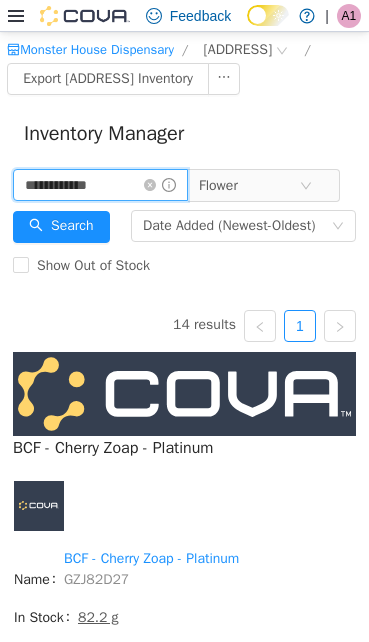 drag, startPoint x: 112, startPoint y: 206, endPoint x: 4, endPoint y: 206, distance: 108 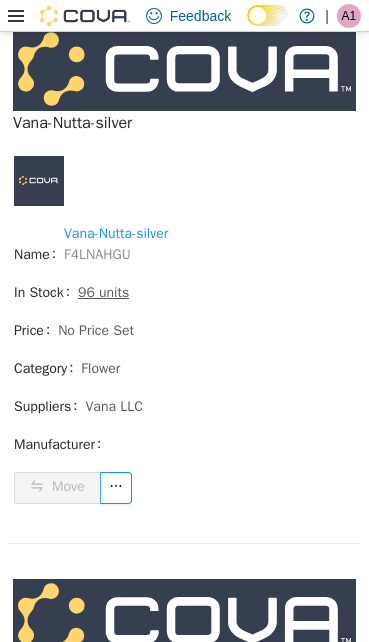 scroll, scrollTop: 367, scrollLeft: 0, axis: vertical 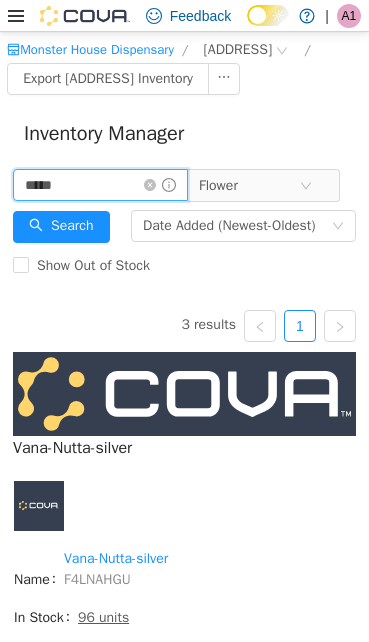 drag, startPoint x: 76, startPoint y: 195, endPoint x: 1, endPoint y: 206, distance: 75.802376 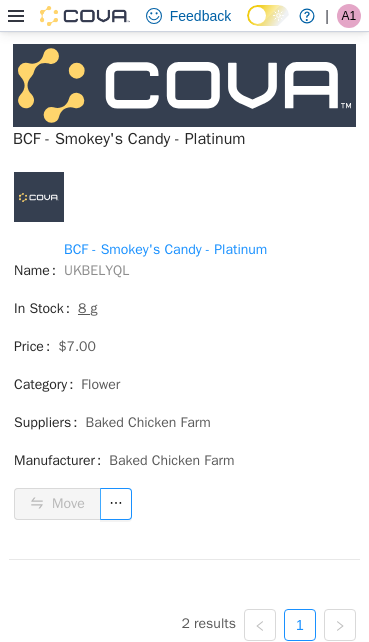 scroll, scrollTop: 913, scrollLeft: 0, axis: vertical 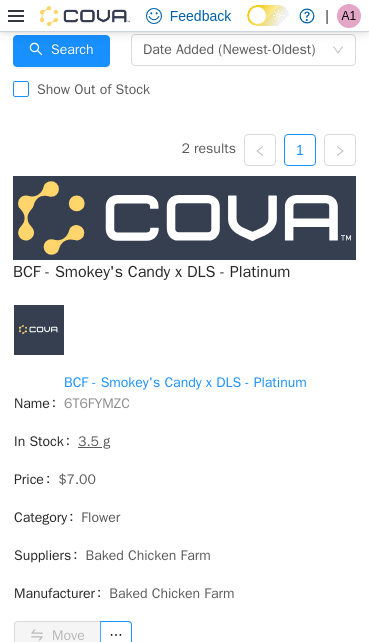 click on "Show Out of Stock" at bounding box center (93, 89) 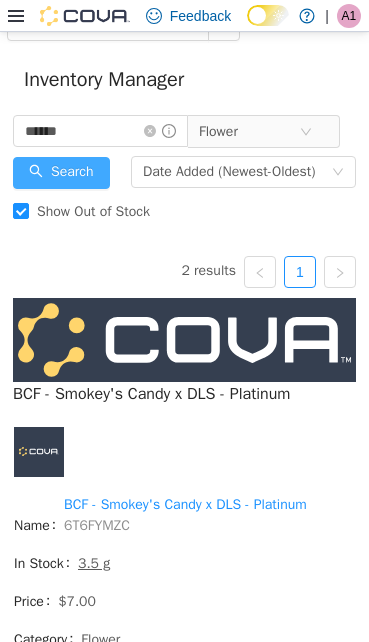 scroll, scrollTop: 13, scrollLeft: 0, axis: vertical 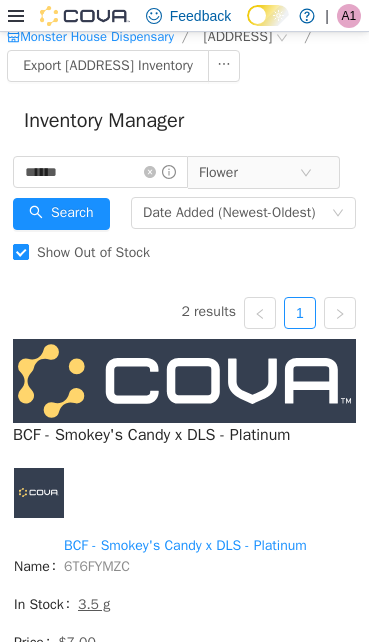 click on "Show Out of Stock" at bounding box center [93, 252] 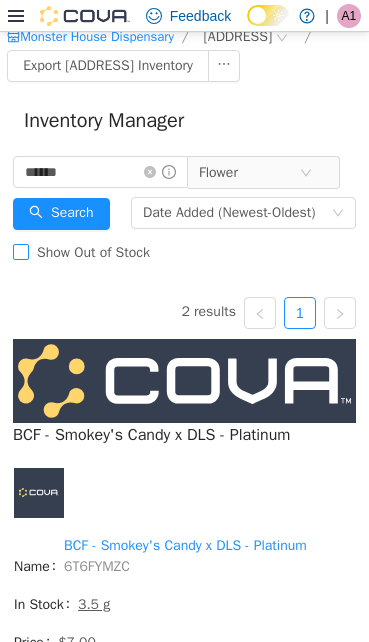 click on "Show Out of Stock" at bounding box center (93, 252) 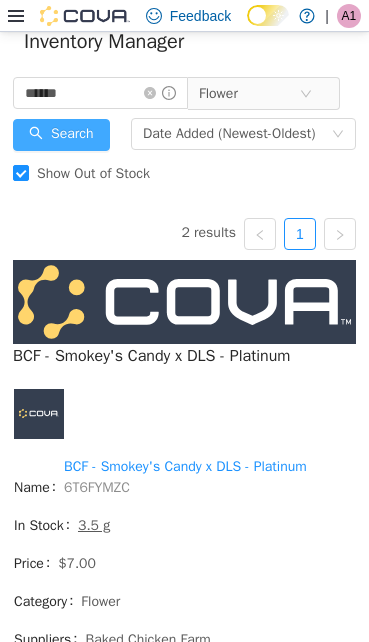 scroll, scrollTop: 0, scrollLeft: 0, axis: both 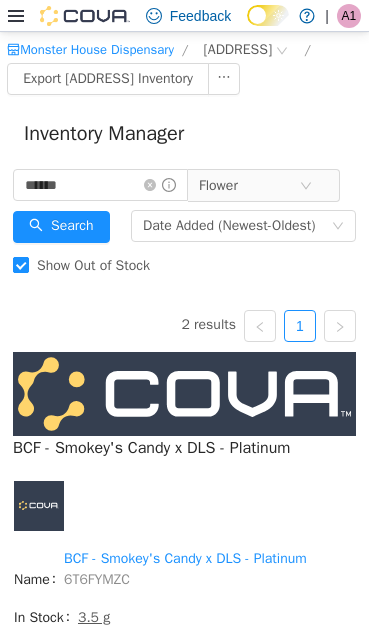 click on "Show Out of Stock" at bounding box center [93, 265] 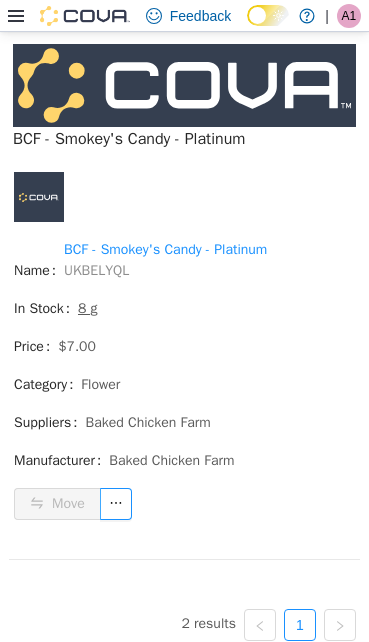 scroll, scrollTop: 913, scrollLeft: 0, axis: vertical 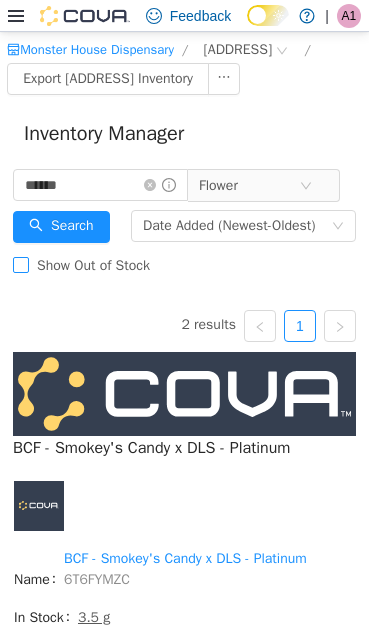 click on "Show Out of Stock" at bounding box center [85, 266] 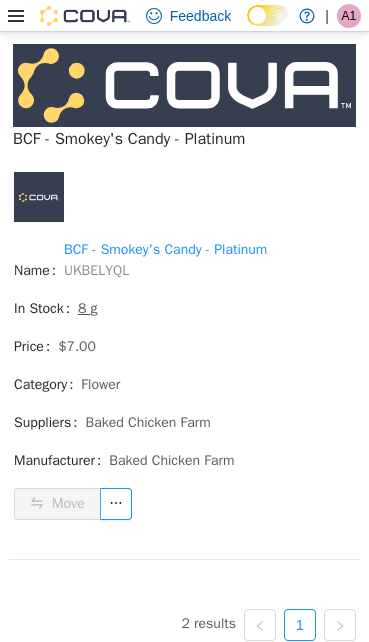 scroll, scrollTop: 0, scrollLeft: 0, axis: both 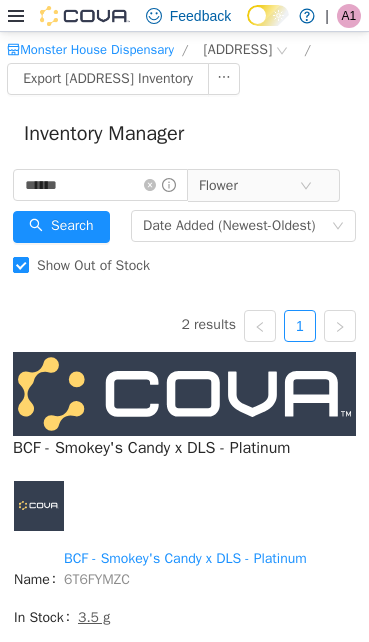 click on "Show Out of Stock" at bounding box center (93, 265) 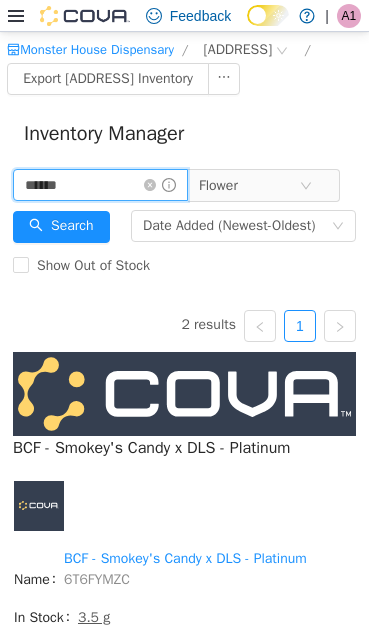 click on "******" at bounding box center [100, 185] 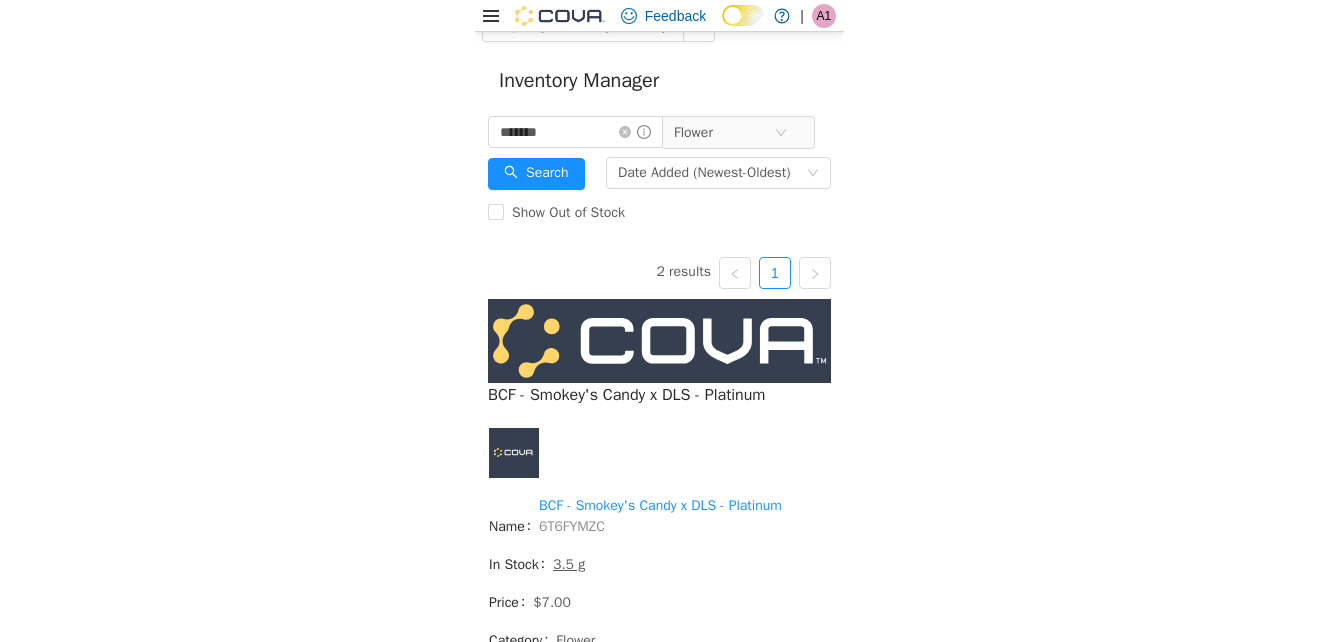 scroll, scrollTop: 0, scrollLeft: 0, axis: both 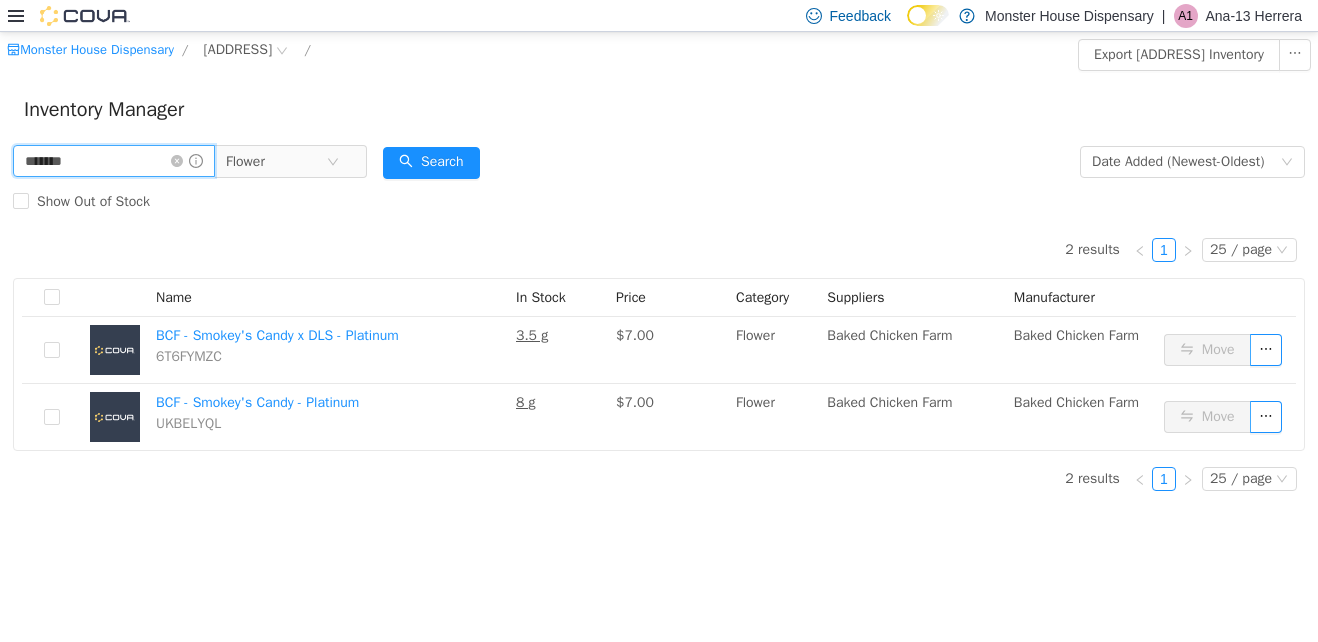 drag, startPoint x: 136, startPoint y: 166, endPoint x: 33, endPoint y: 163, distance: 103.04368 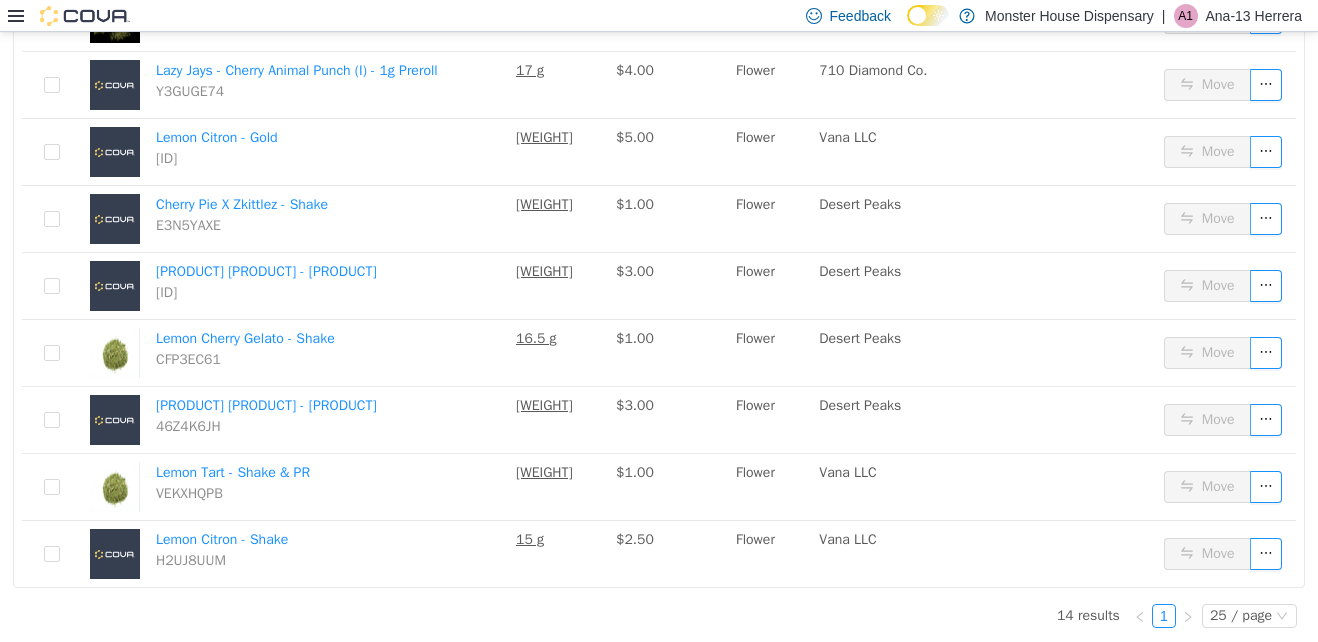 scroll, scrollTop: 670, scrollLeft: 0, axis: vertical 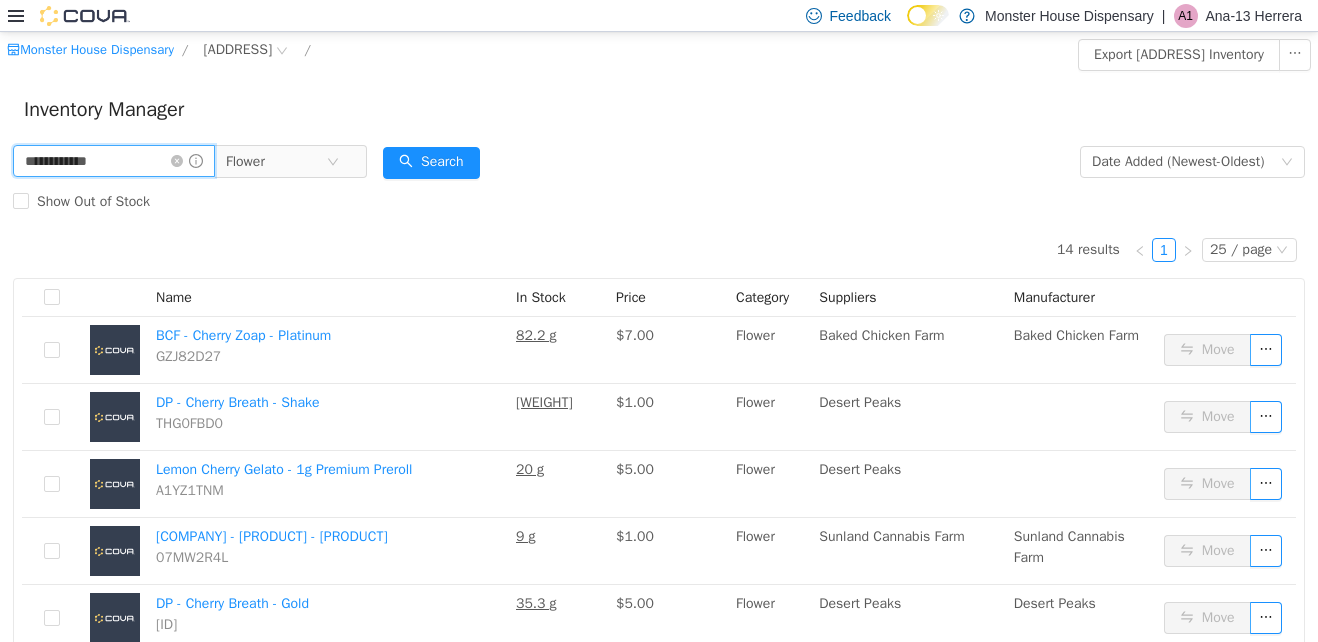 drag, startPoint x: 133, startPoint y: 159, endPoint x: -4, endPoint y: 159, distance: 137 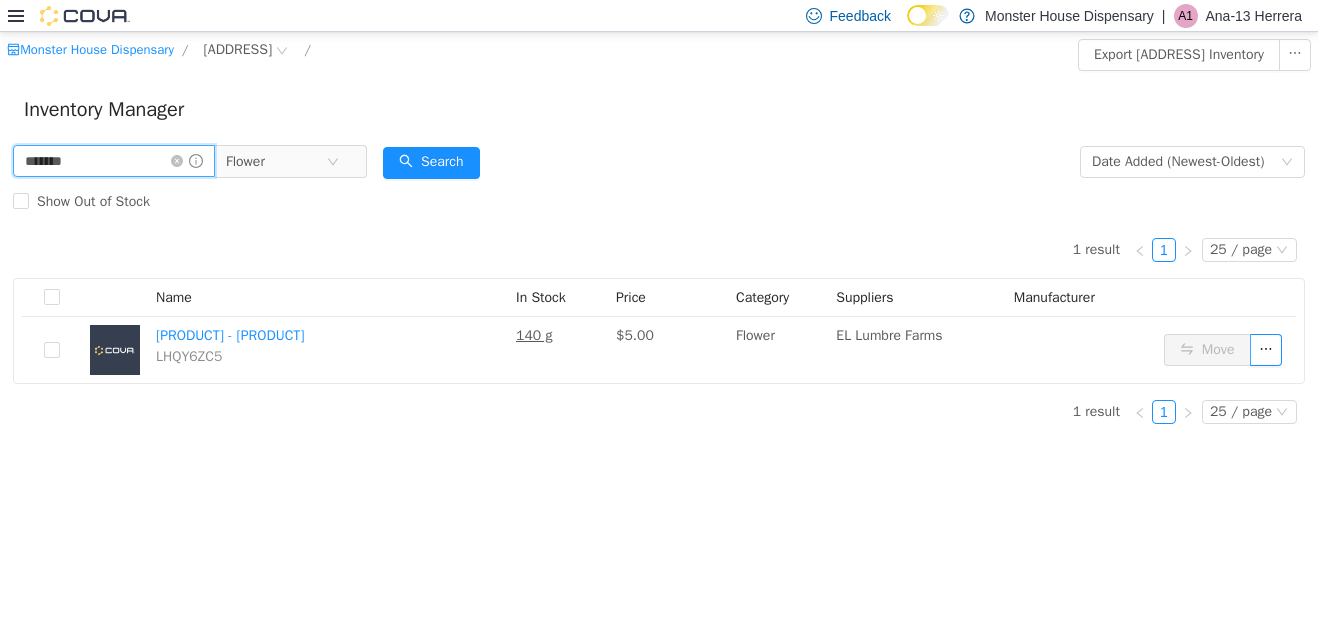 drag, startPoint x: 163, startPoint y: 168, endPoint x: -4, endPoint y: 155, distance: 167.50522 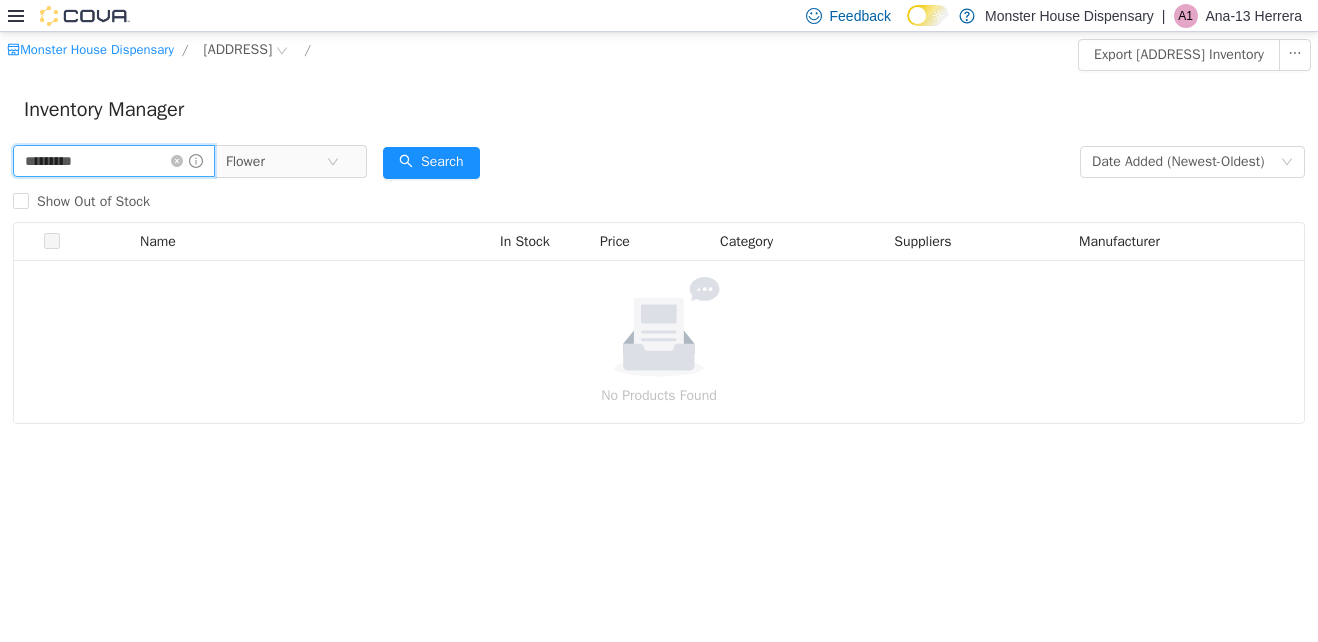 type on "*********" 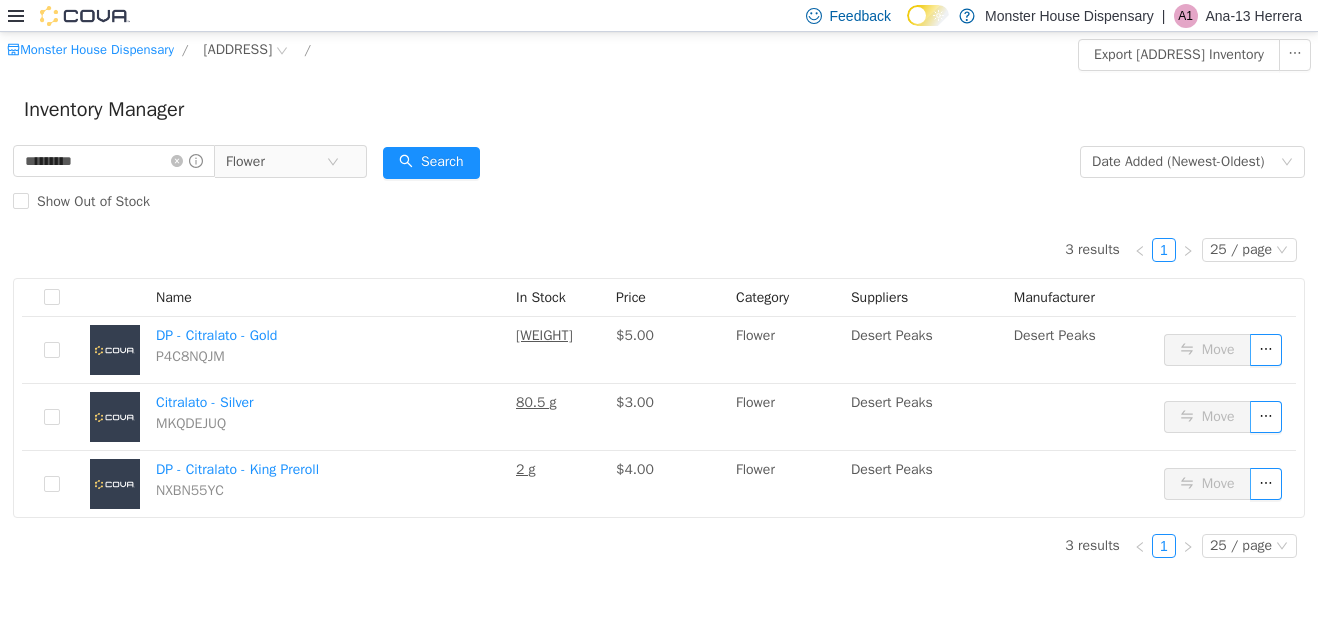 click on "[COMPANY] | [ID] - [PERSON]" at bounding box center (659, 16) 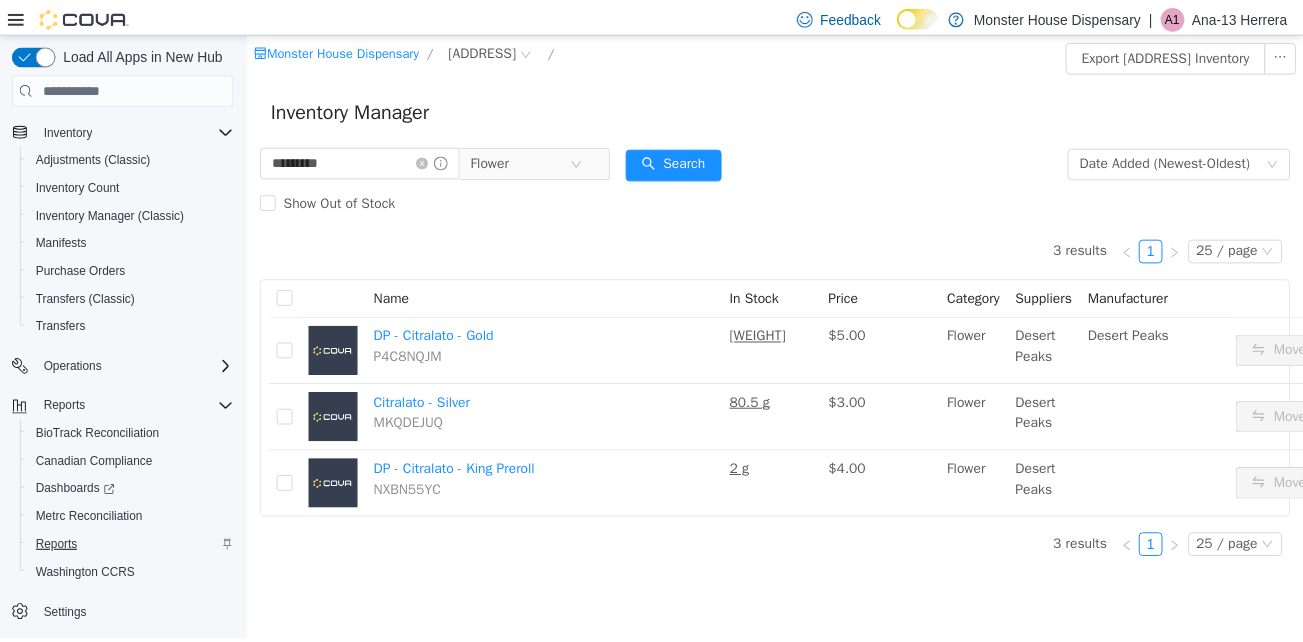 scroll, scrollTop: 277, scrollLeft: 0, axis: vertical 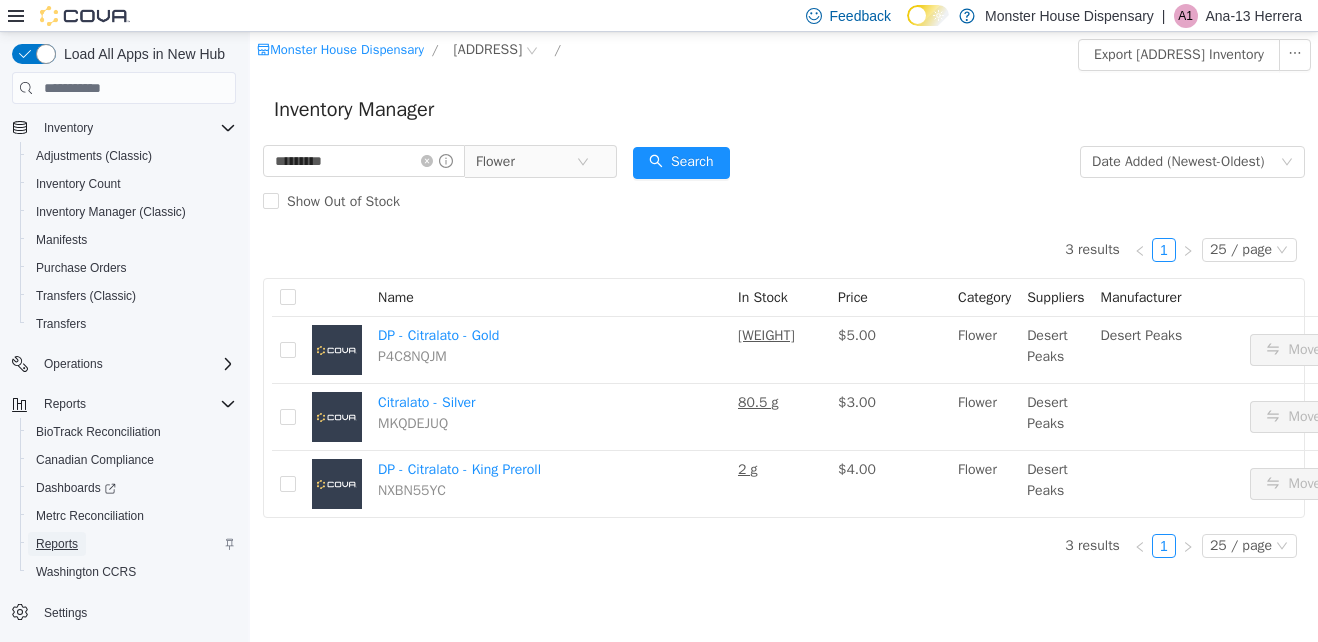 click on "Reports" at bounding box center [57, 544] 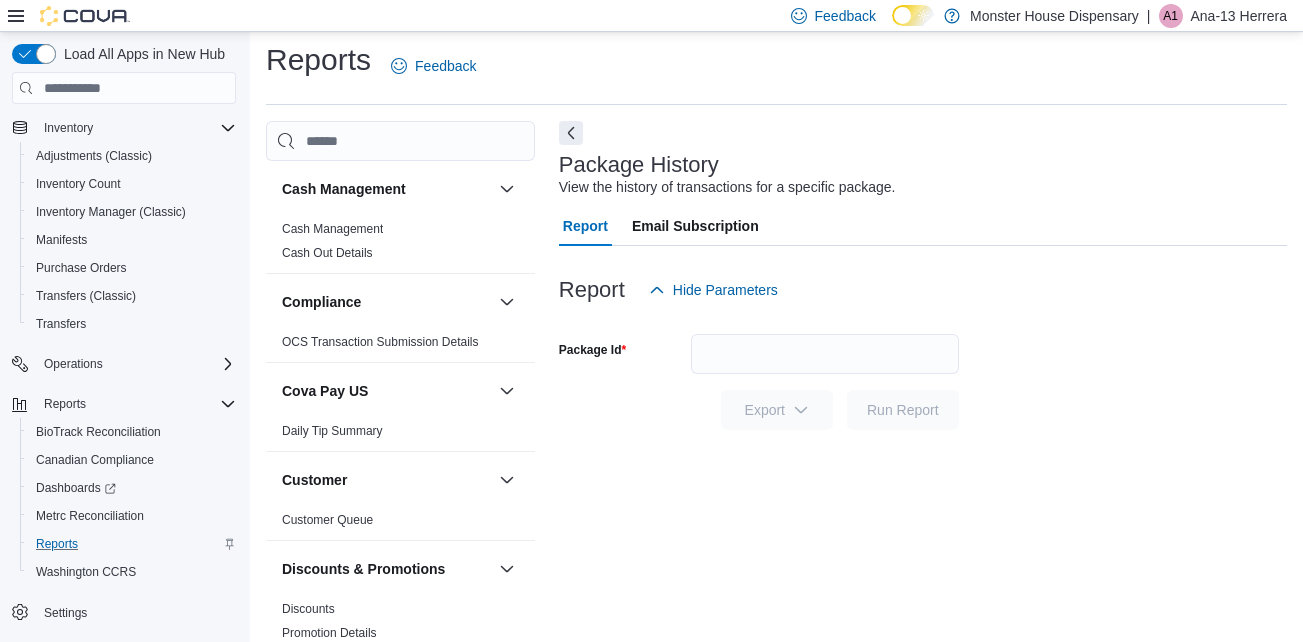 scroll, scrollTop: 25, scrollLeft: 0, axis: vertical 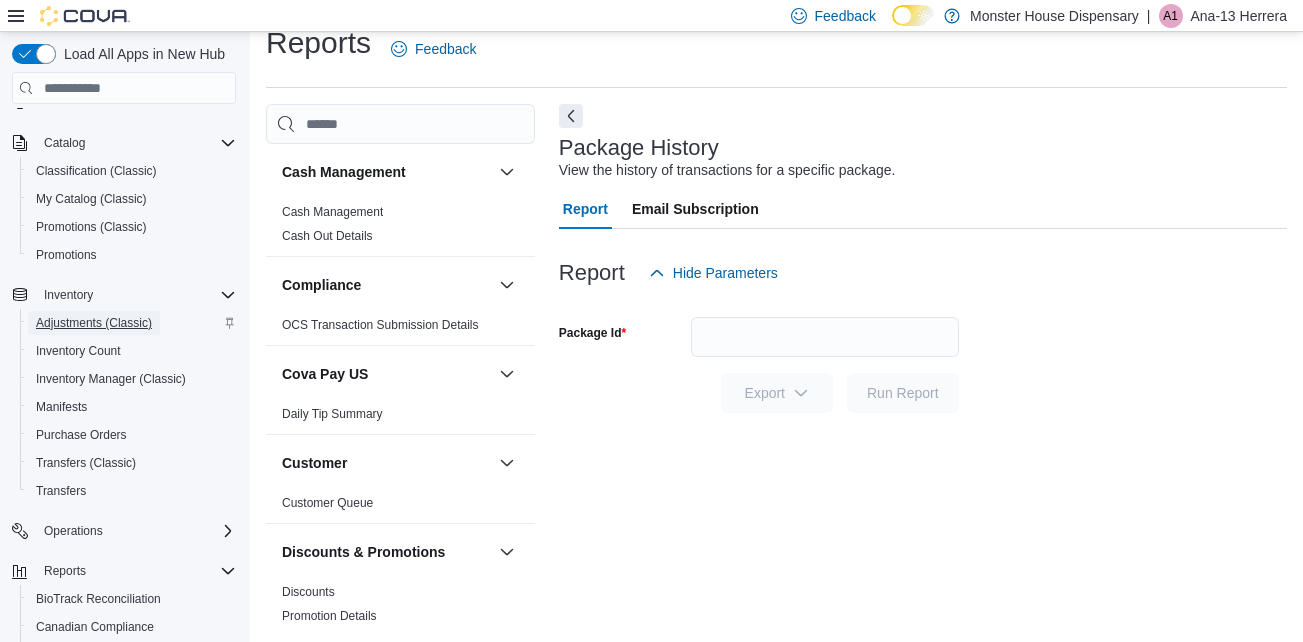 click on "Adjustments (Classic)" at bounding box center (94, 323) 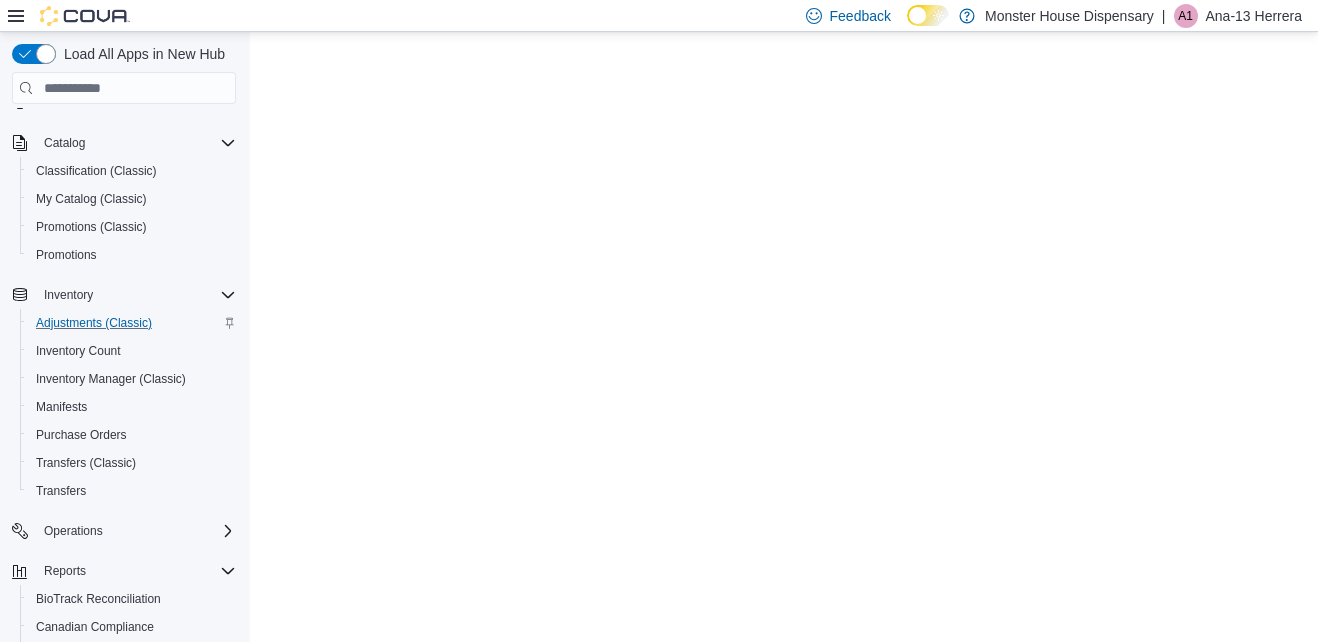 scroll, scrollTop: 0, scrollLeft: 0, axis: both 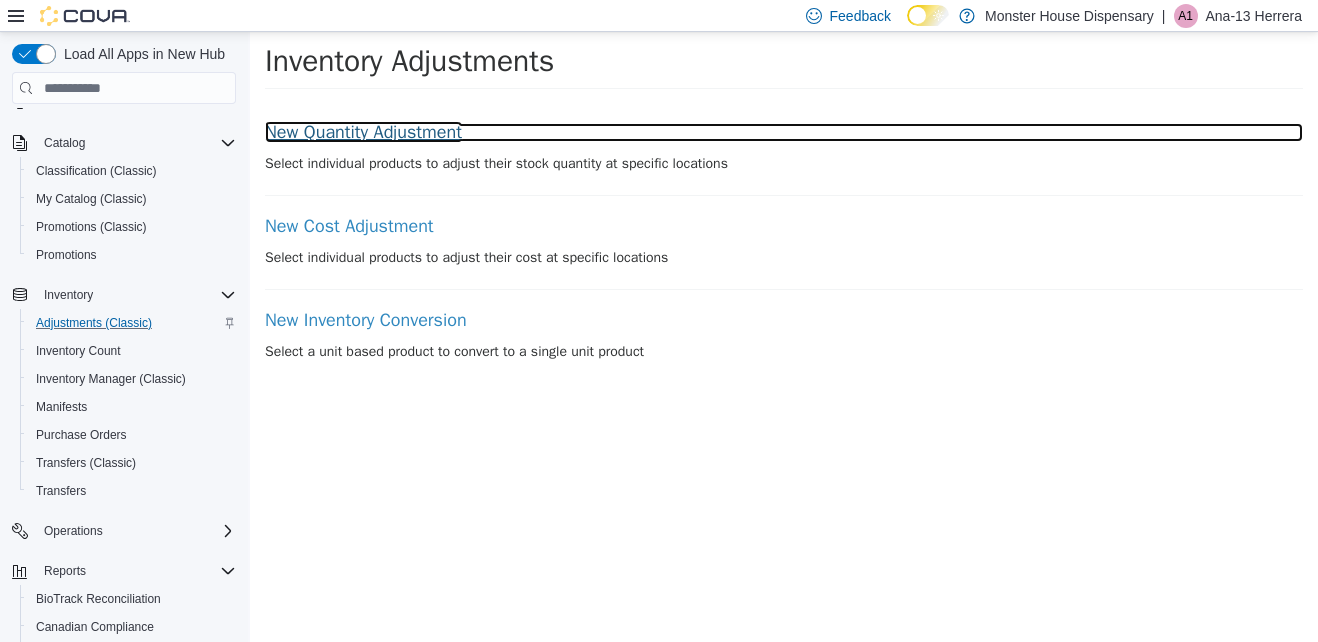 click on "New Quantity Adjustment" at bounding box center (784, 133) 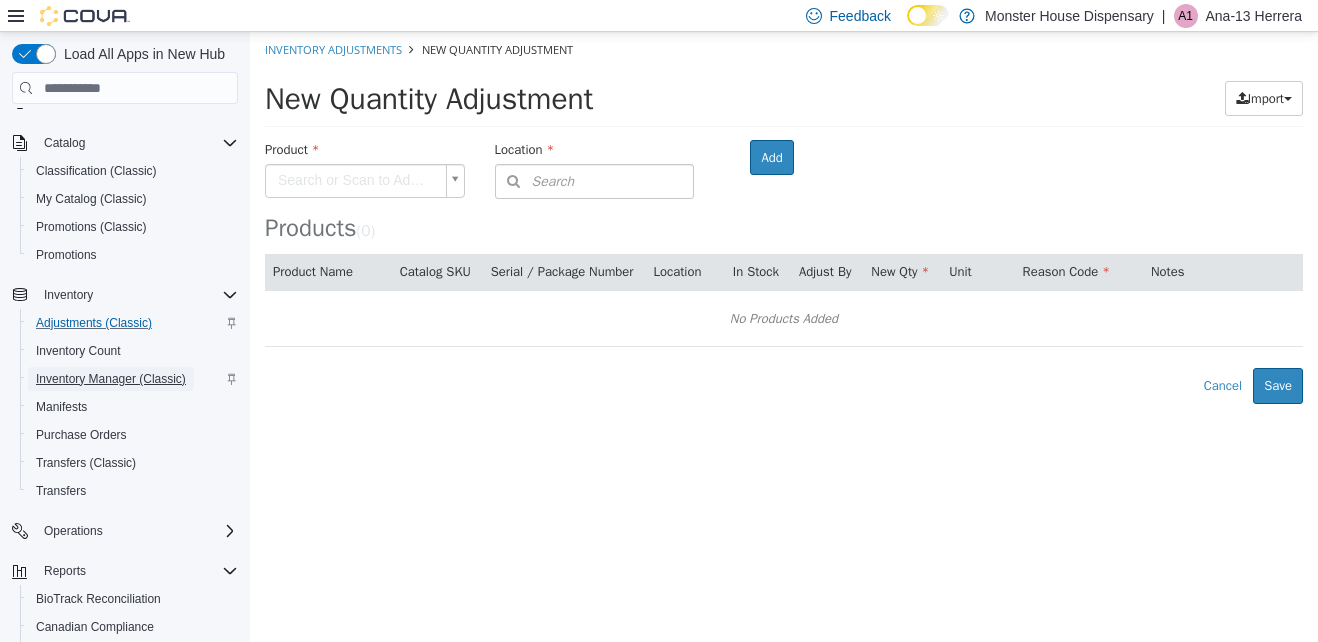 drag, startPoint x: 123, startPoint y: 380, endPoint x: 237, endPoint y: 120, distance: 283.89435 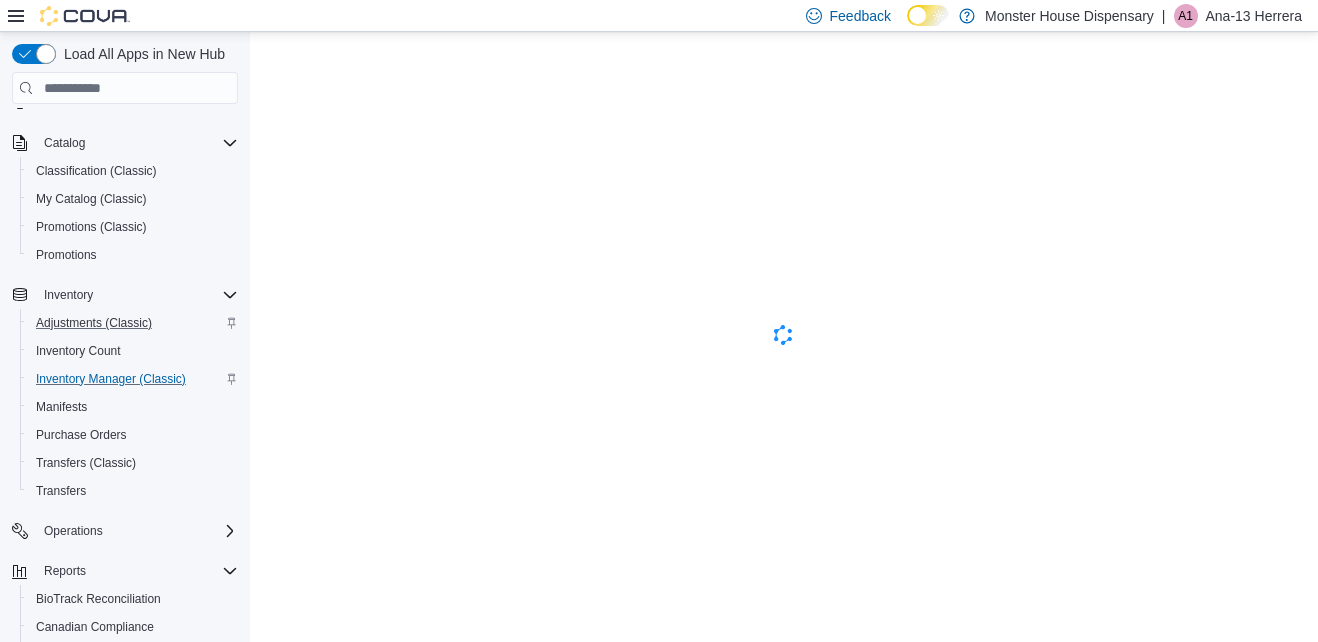 scroll, scrollTop: 0, scrollLeft: 0, axis: both 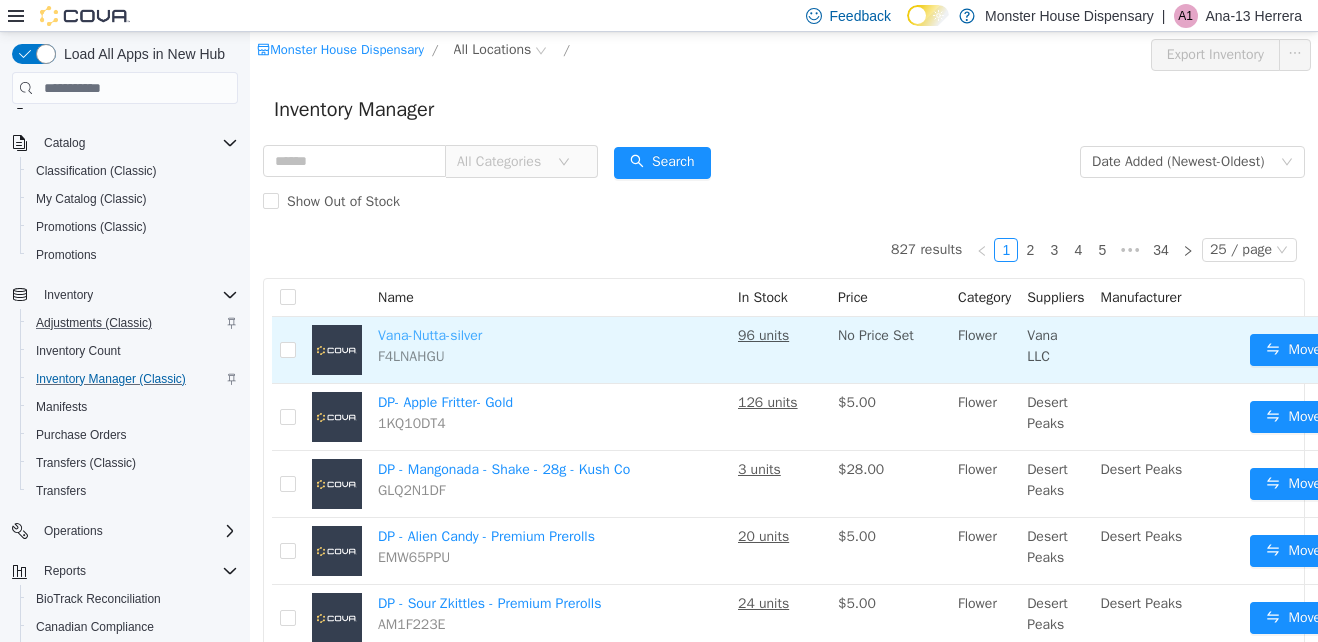 click on "Vana-Nutta-silver" at bounding box center [430, 335] 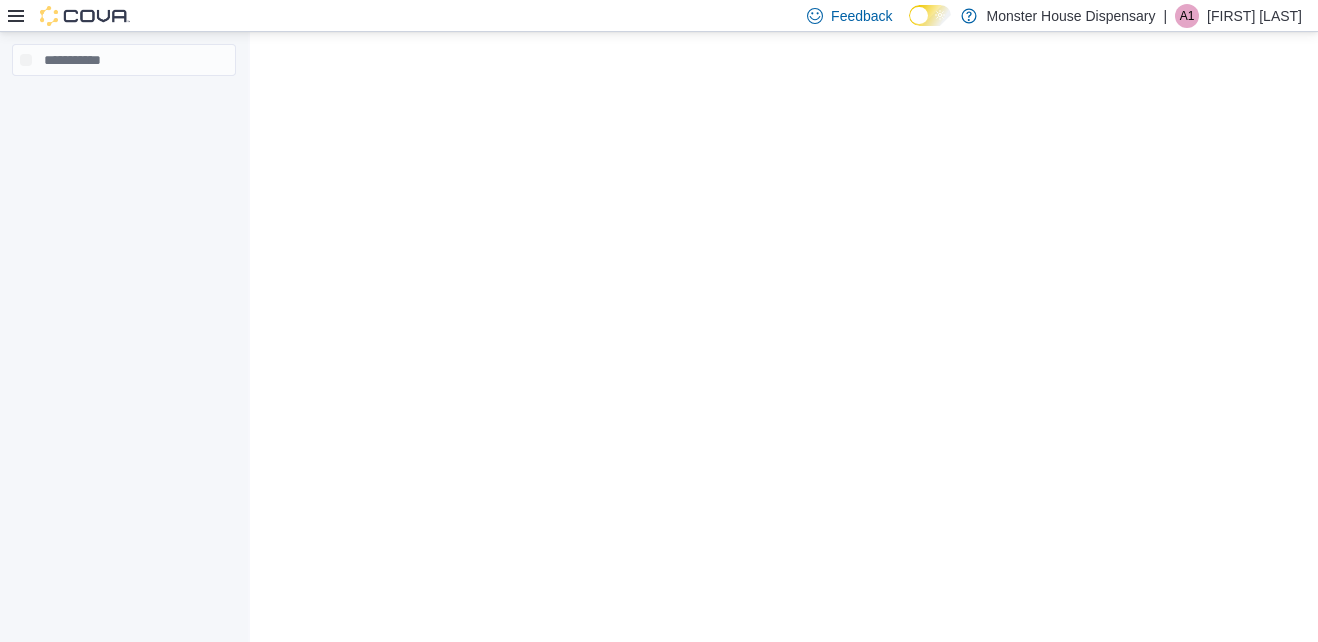 scroll, scrollTop: 0, scrollLeft: 0, axis: both 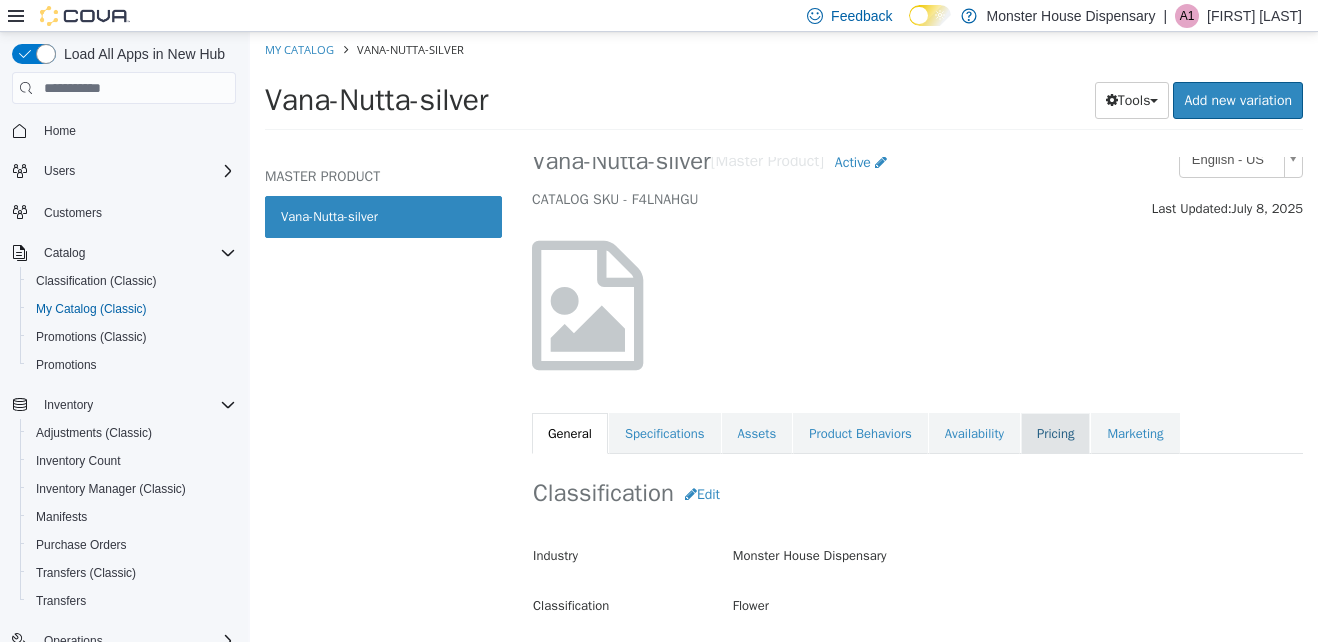 click on "Pricing" at bounding box center (1055, 434) 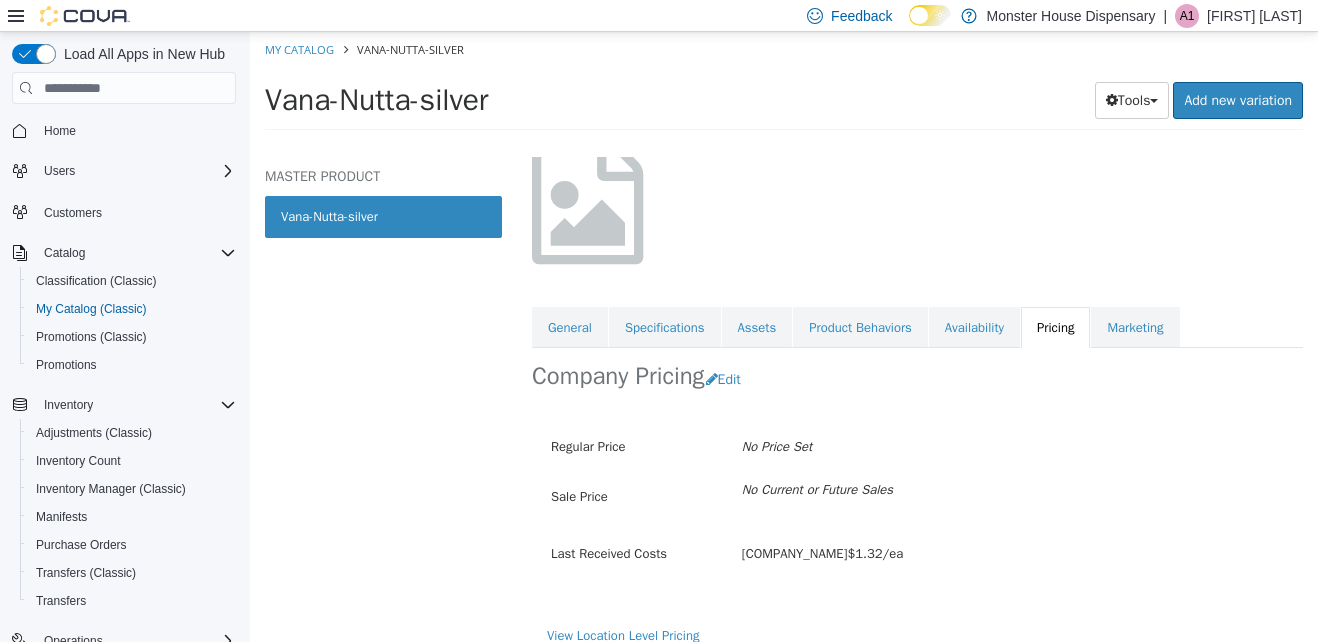 scroll, scrollTop: 158, scrollLeft: 0, axis: vertical 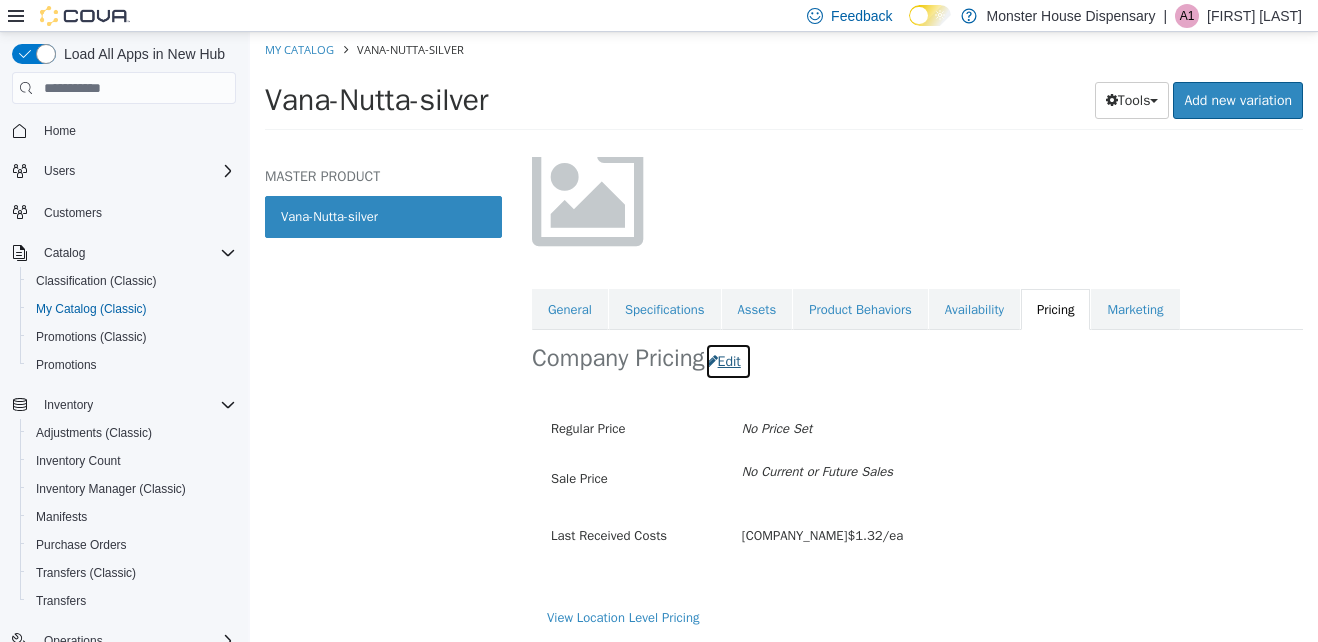 click on "Edit" at bounding box center (728, 361) 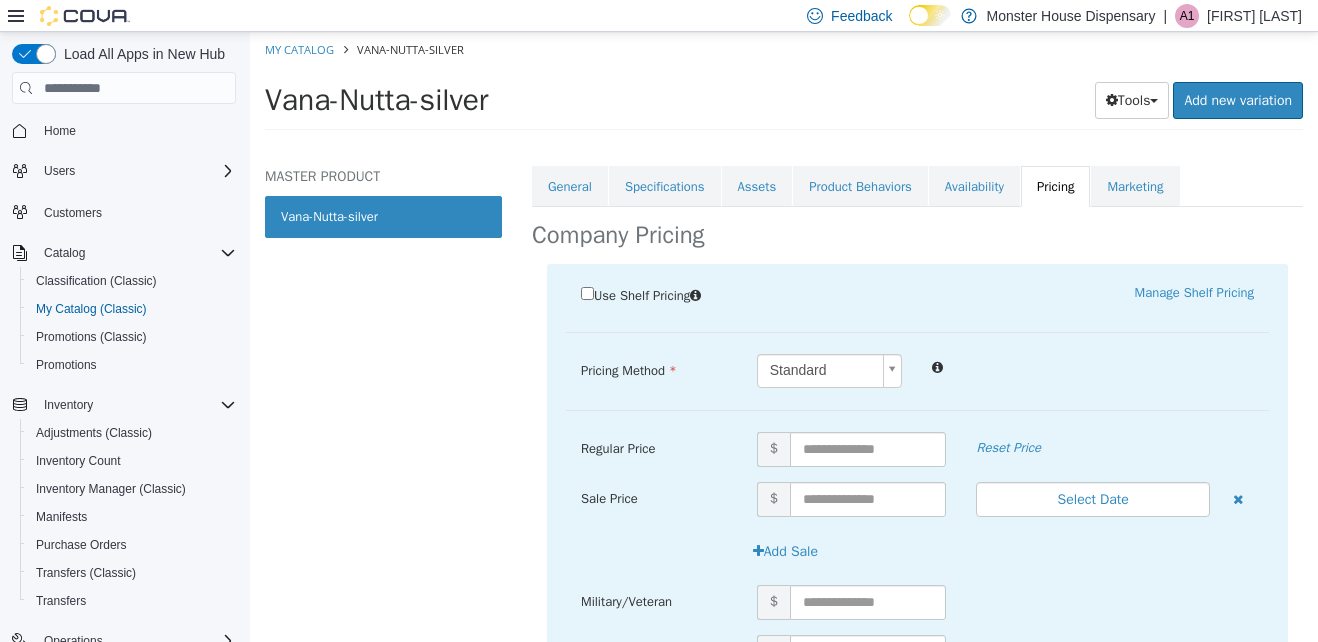 scroll, scrollTop: 291, scrollLeft: 0, axis: vertical 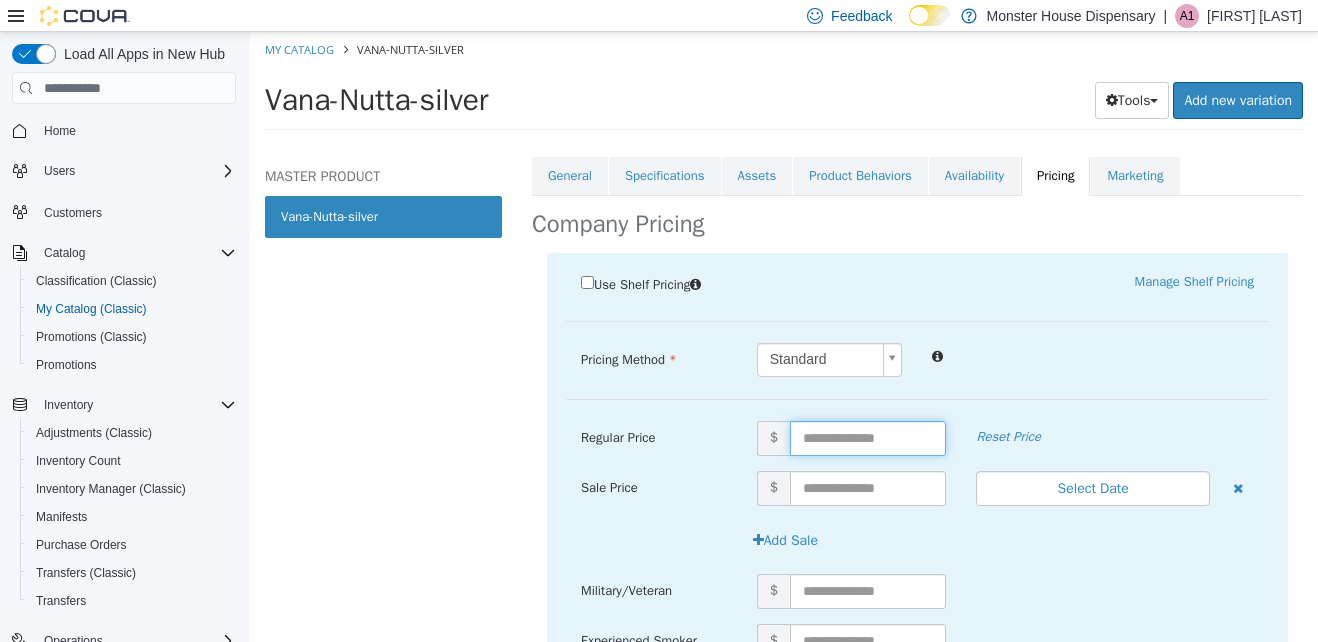 click at bounding box center [868, 438] 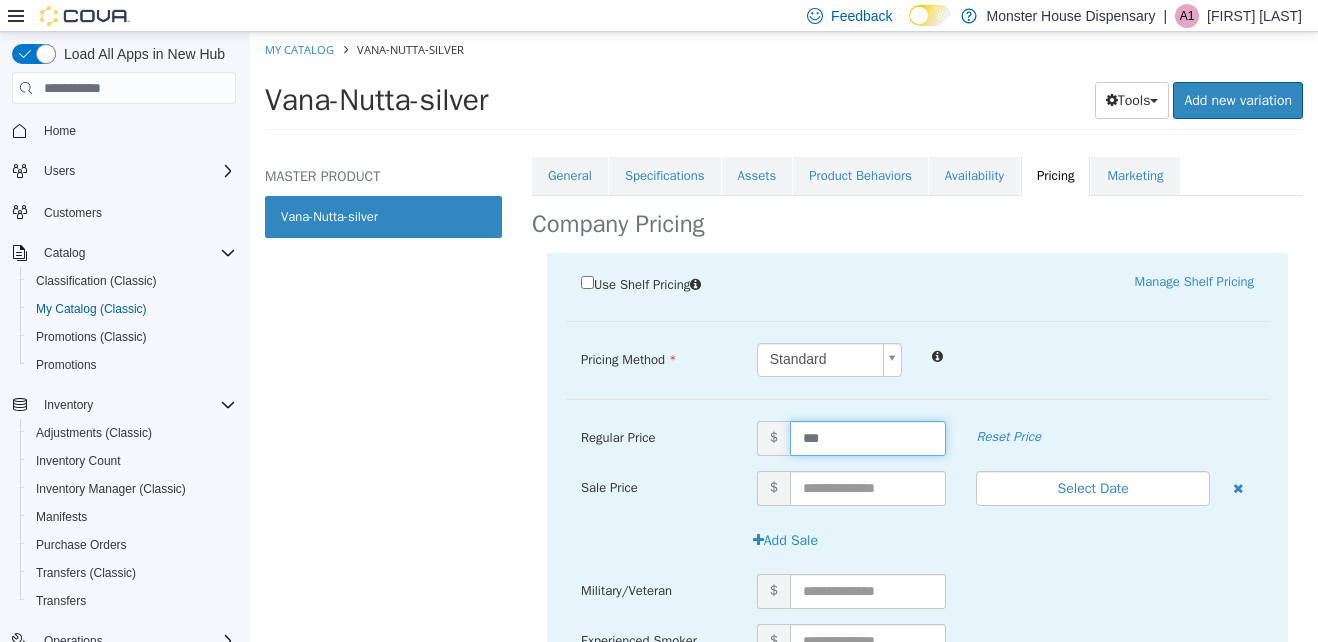 type on "****" 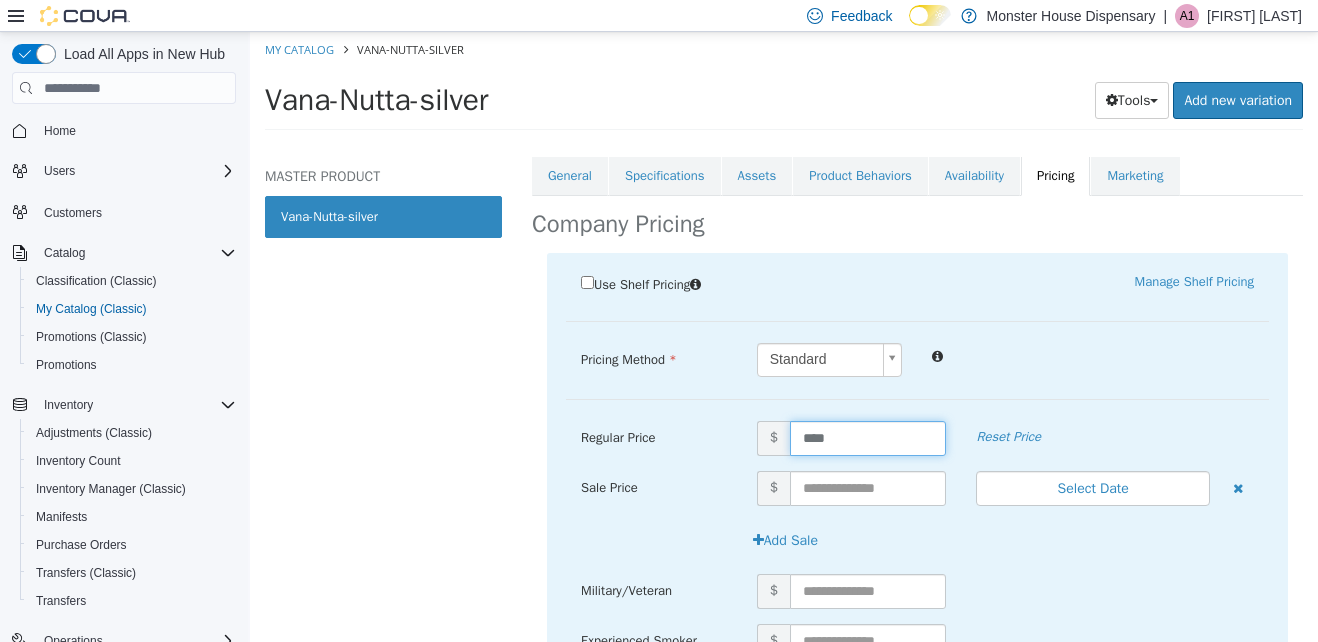 click on "Pricing Method     Standard                             * Regular Price $ **** Reset Price Sale Price $ Select Date     (UTC-6) Denver                                Add Sale Military/Veteran $ Experienced Smoker $ Out of State ID $ NMSU $ Tribal ID $" at bounding box center [917, 371] 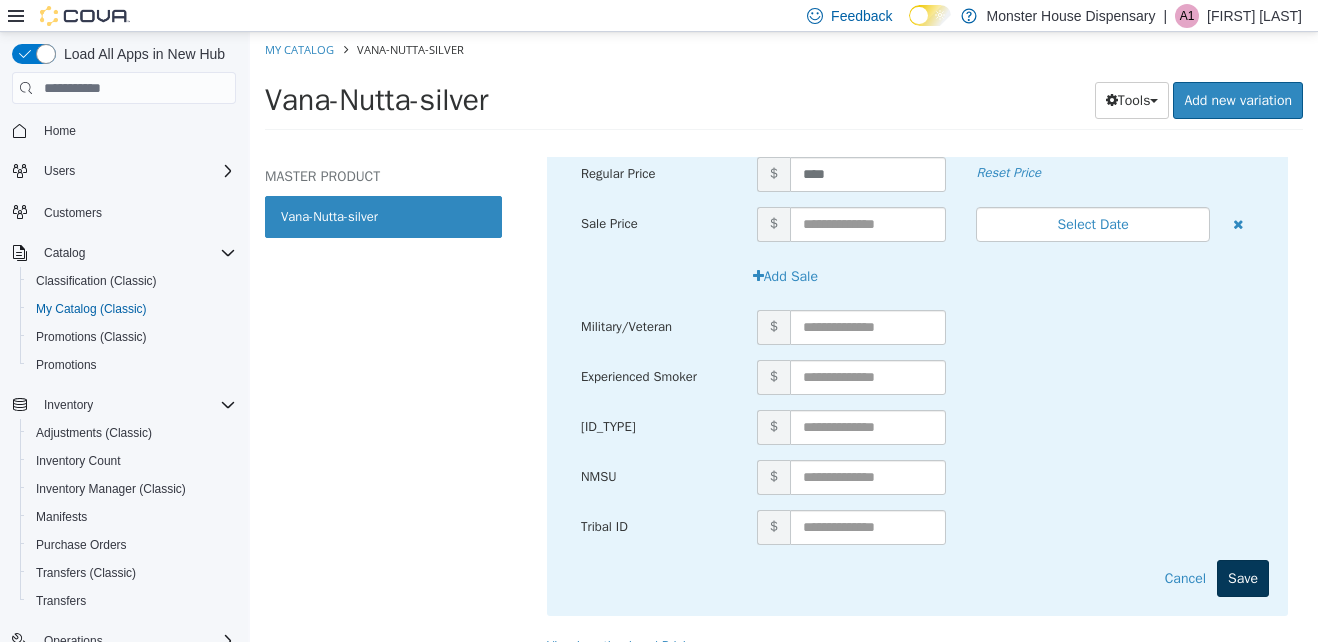 scroll, scrollTop: 583, scrollLeft: 0, axis: vertical 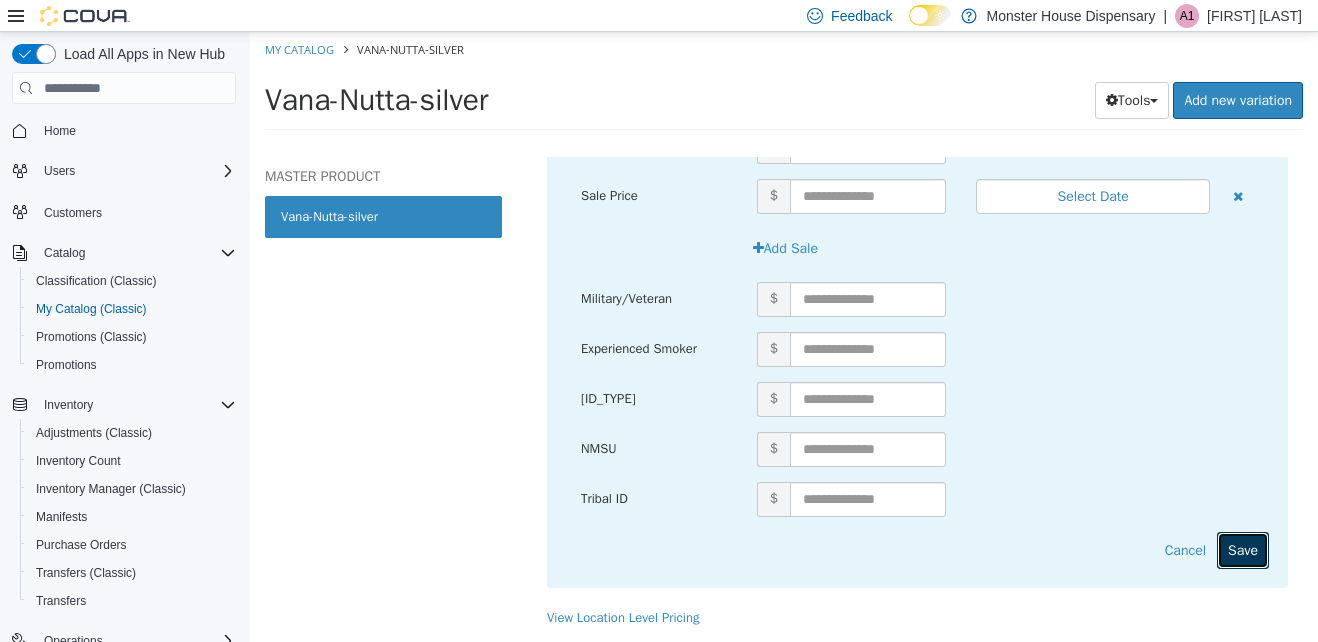 click on "Save" at bounding box center (1243, 550) 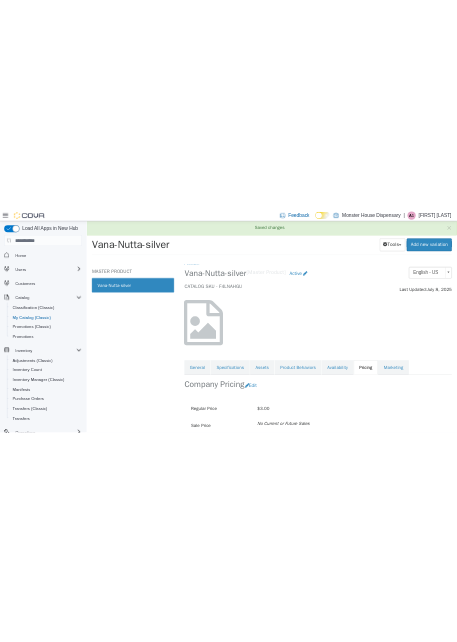 scroll, scrollTop: 0, scrollLeft: 0, axis: both 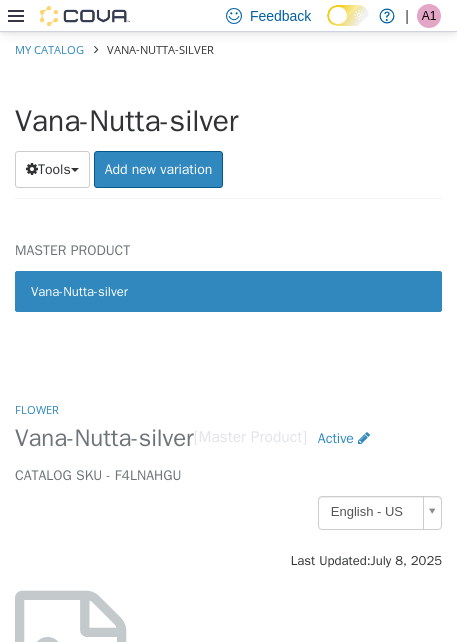 click 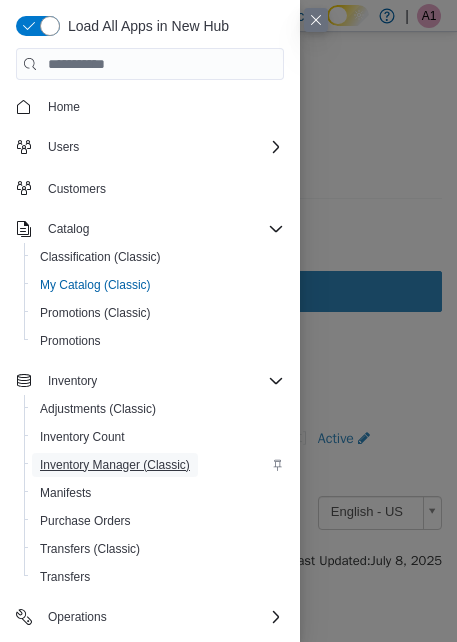 click on "Inventory Manager (Classic)" at bounding box center (115, 465) 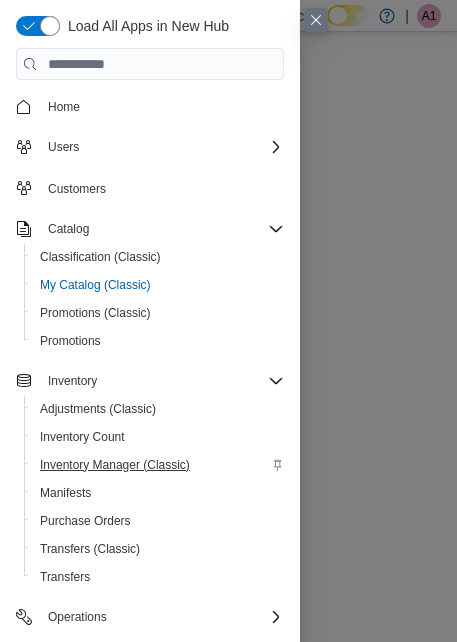 scroll, scrollTop: 0, scrollLeft: 0, axis: both 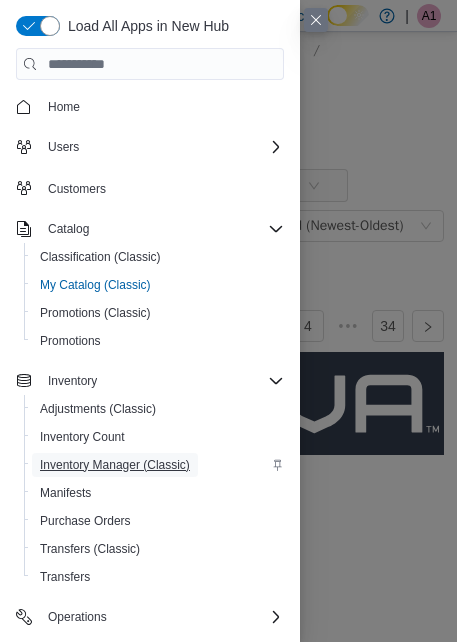 click on "Inventory Manager (Classic)" at bounding box center (115, 465) 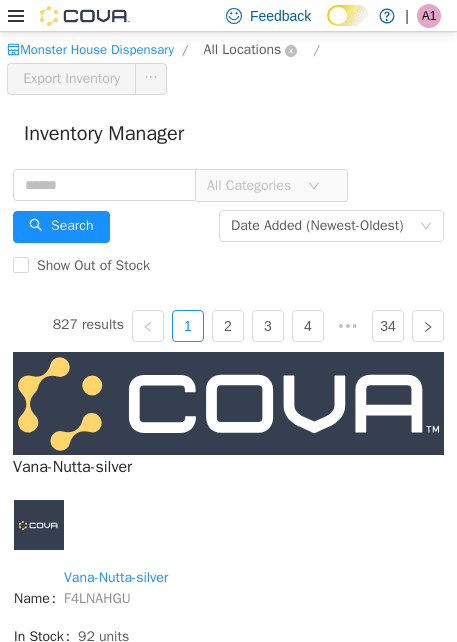 click on "All Locations" at bounding box center (243, 50) 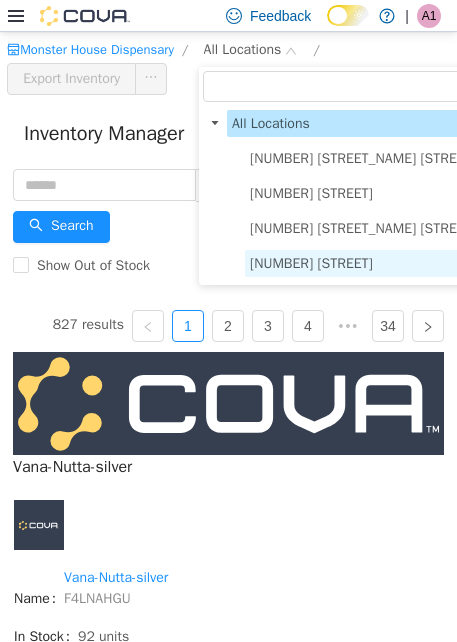 click on "[ADDRESS]" at bounding box center [311, 263] 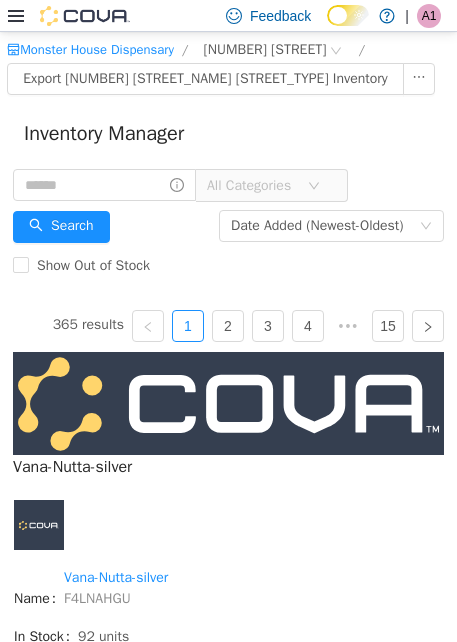 click on "All Categories" at bounding box center (257, 186) 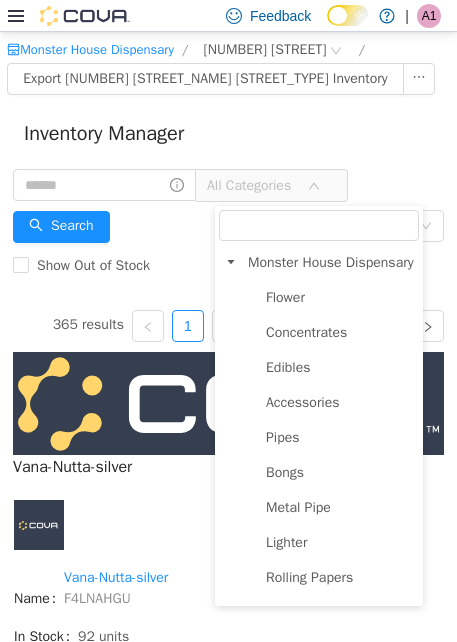 drag, startPoint x: 299, startPoint y: 299, endPoint x: 167, endPoint y: 229, distance: 149.41219 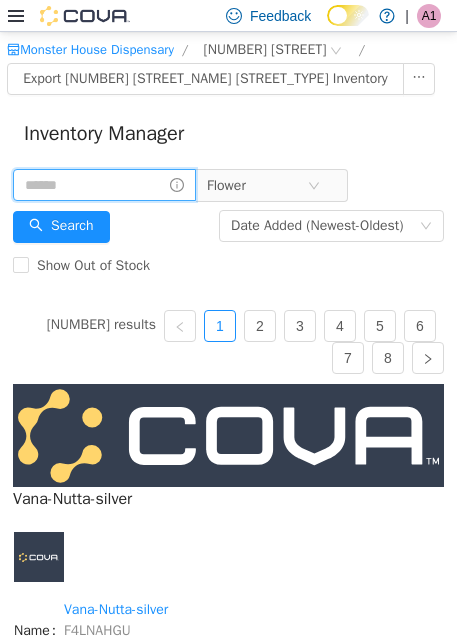 drag, startPoint x: 37, startPoint y: 187, endPoint x: 35, endPoint y: 176, distance: 11.18034 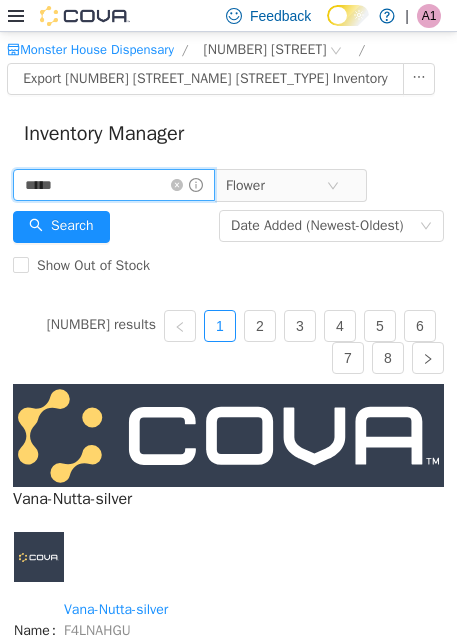 type on "*****" 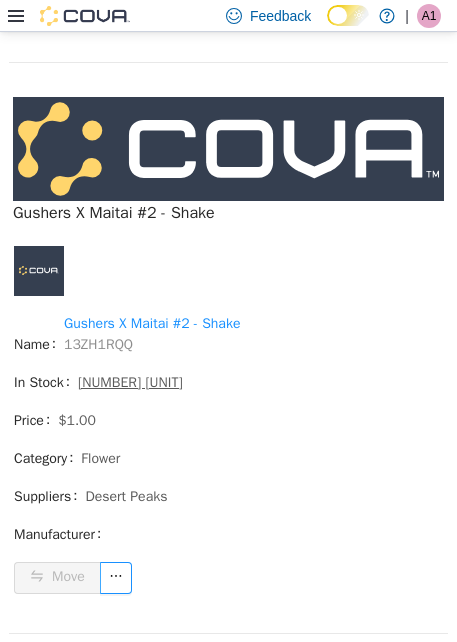 scroll, scrollTop: 4267, scrollLeft: 0, axis: vertical 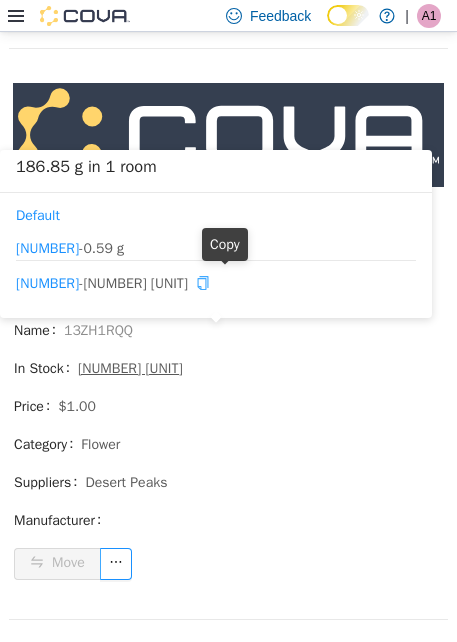 click 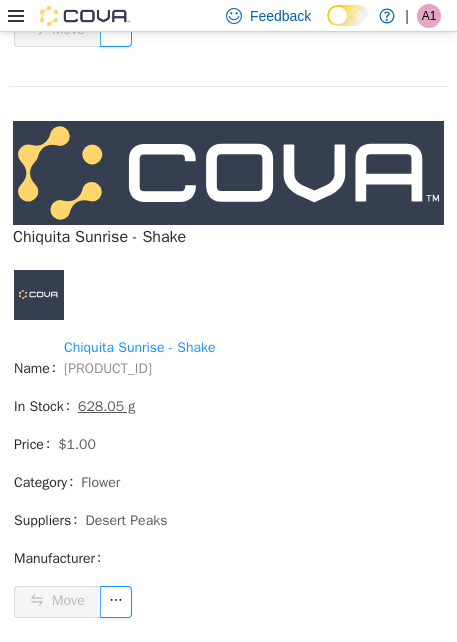 scroll, scrollTop: 4833, scrollLeft: 0, axis: vertical 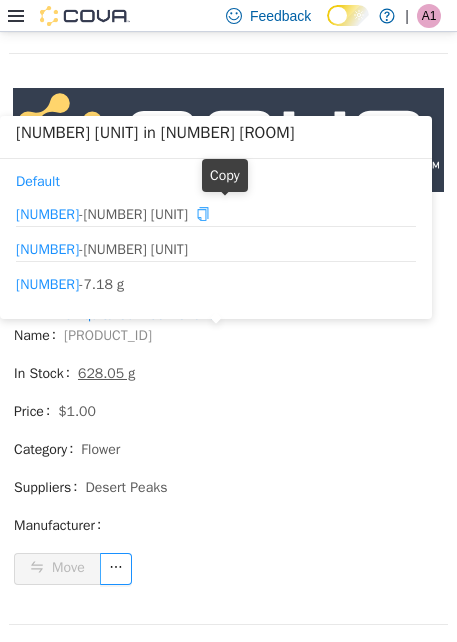 click 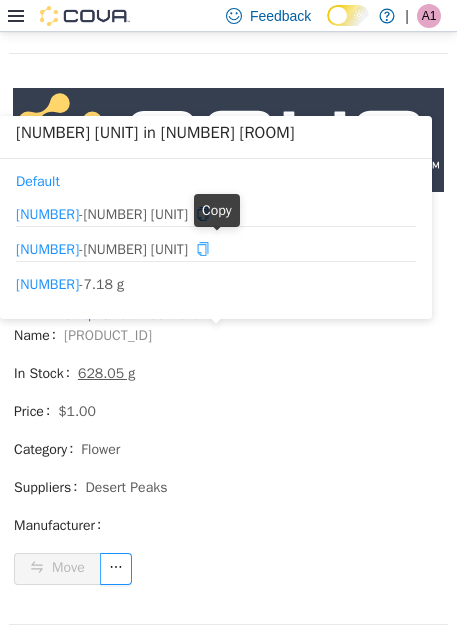 click 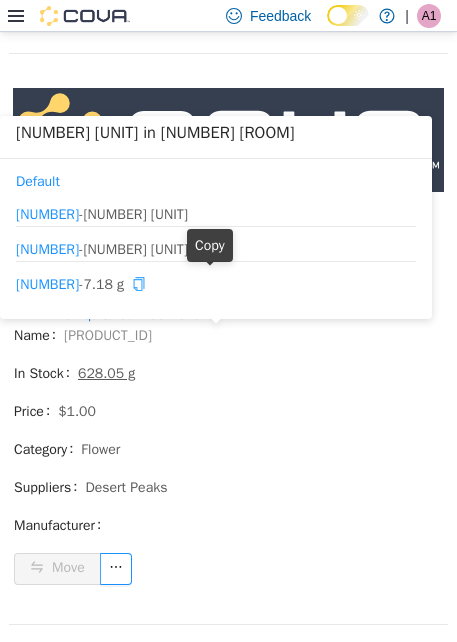 click 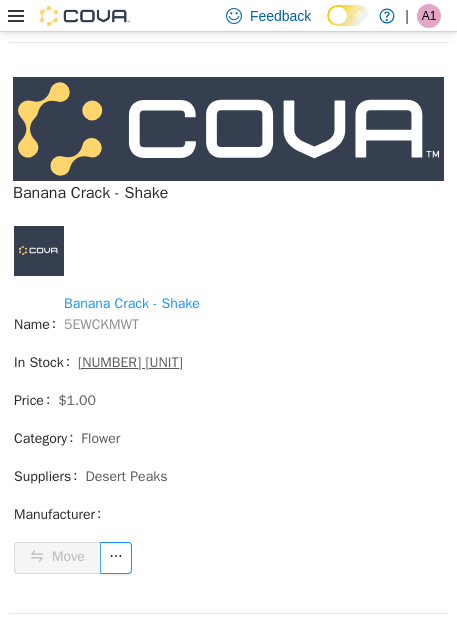 scroll, scrollTop: 7133, scrollLeft: 0, axis: vertical 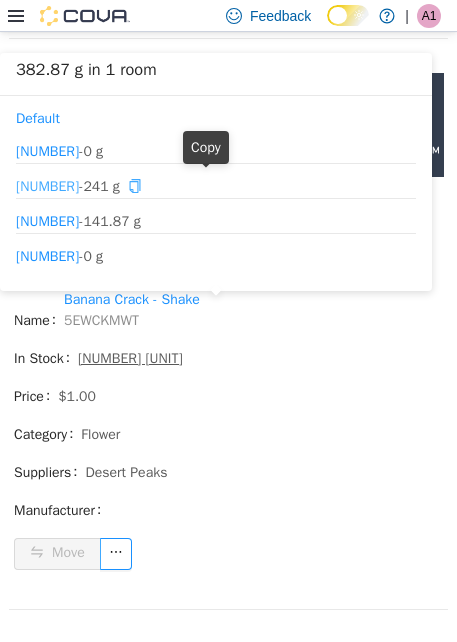 drag, startPoint x: 201, startPoint y: 183, endPoint x: 113, endPoint y: 190, distance: 88.27797 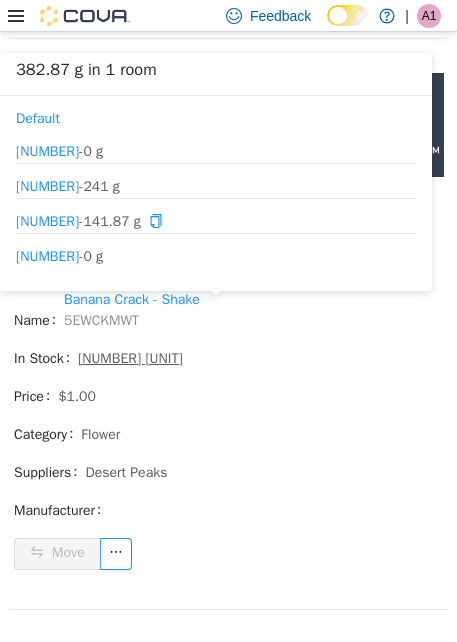 click on "5748700487531401   -   141.87 g" at bounding box center [216, 221] 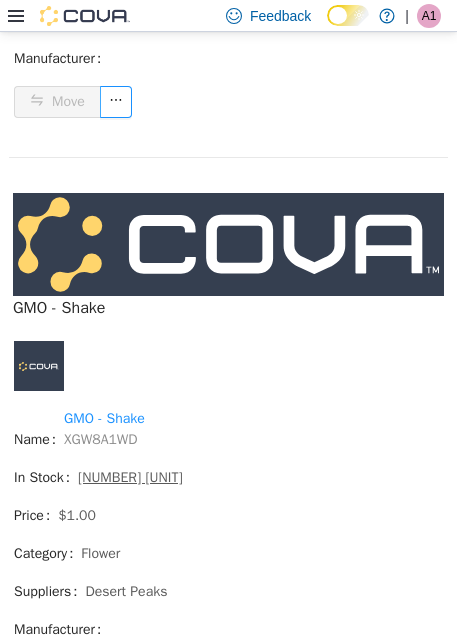scroll, scrollTop: 9300, scrollLeft: 0, axis: vertical 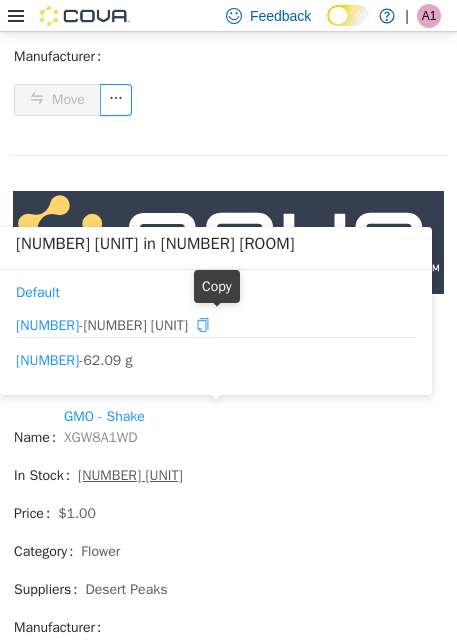click 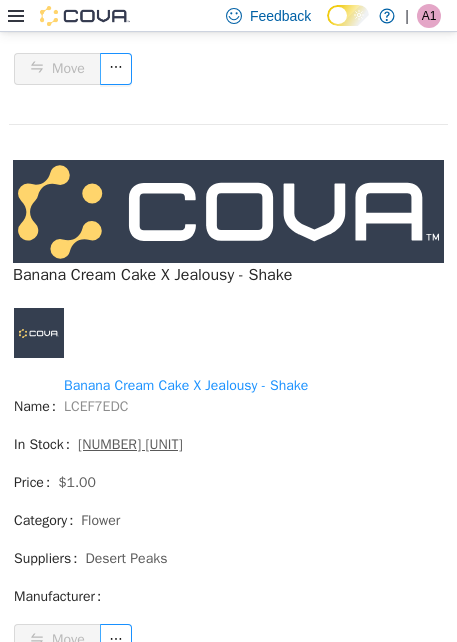 scroll, scrollTop: 9933, scrollLeft: 0, axis: vertical 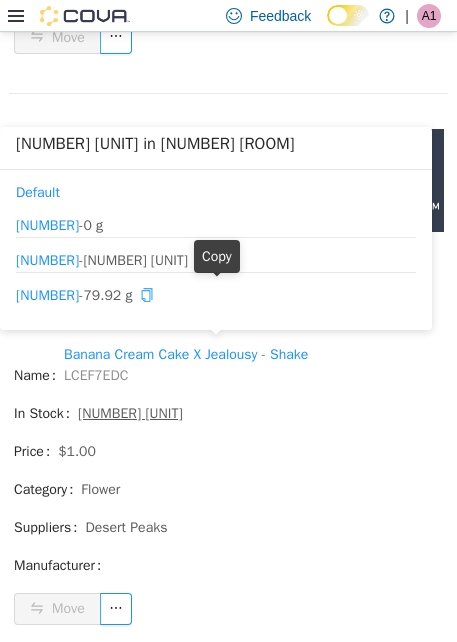 click 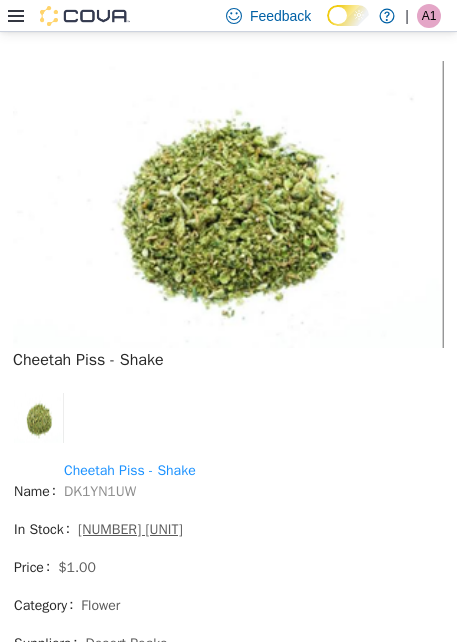 scroll, scrollTop: 13233, scrollLeft: 0, axis: vertical 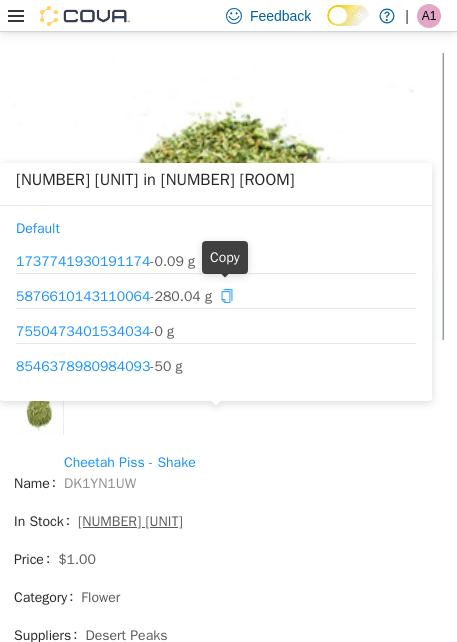 click 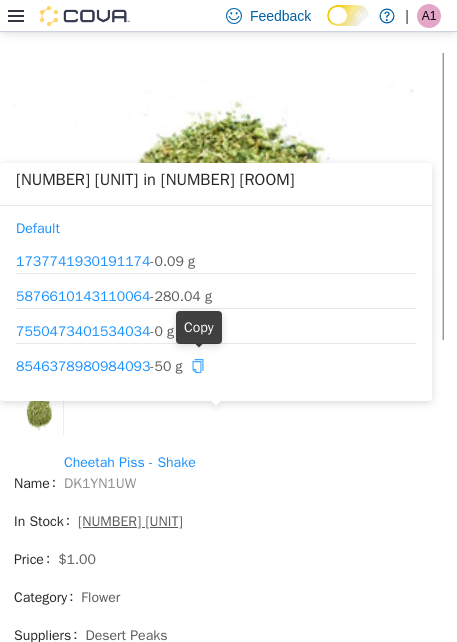 click 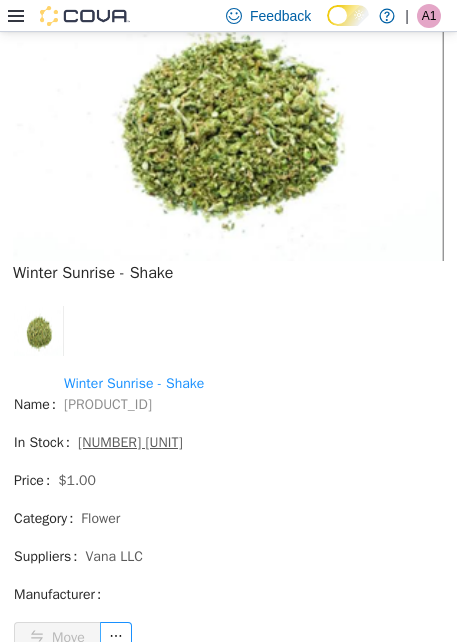 scroll, scrollTop: 14839, scrollLeft: 0, axis: vertical 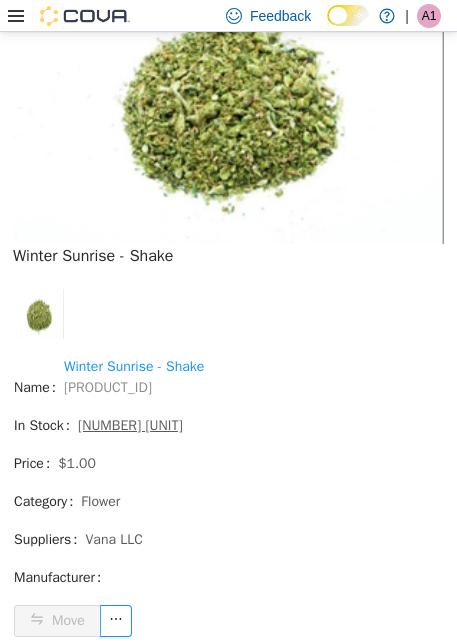 click on "2" at bounding box center (388, 742) 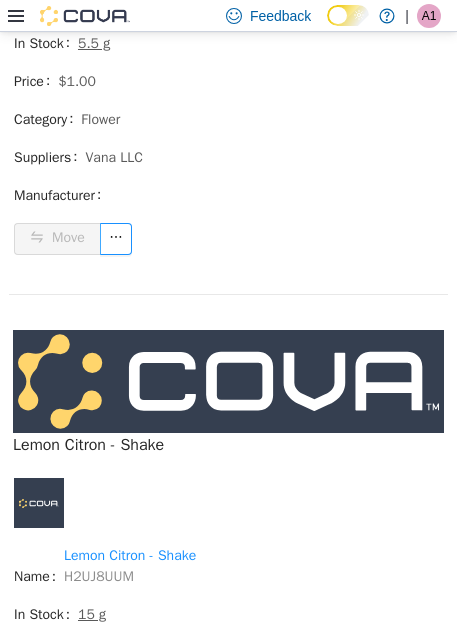 scroll, scrollTop: 4441, scrollLeft: 0, axis: vertical 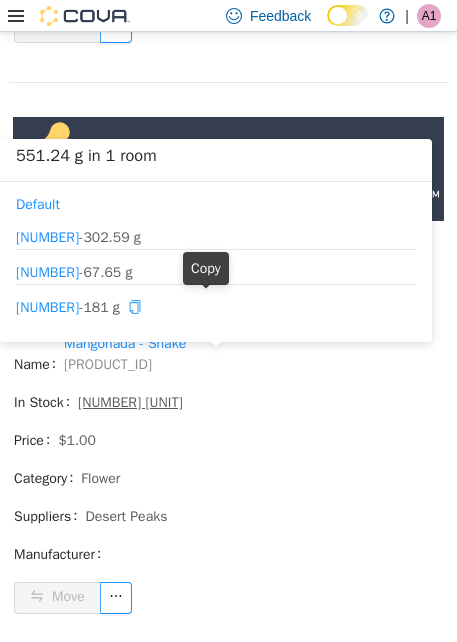 click 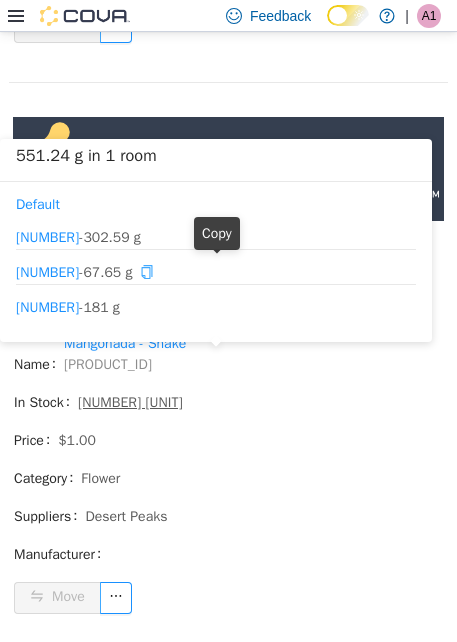 click 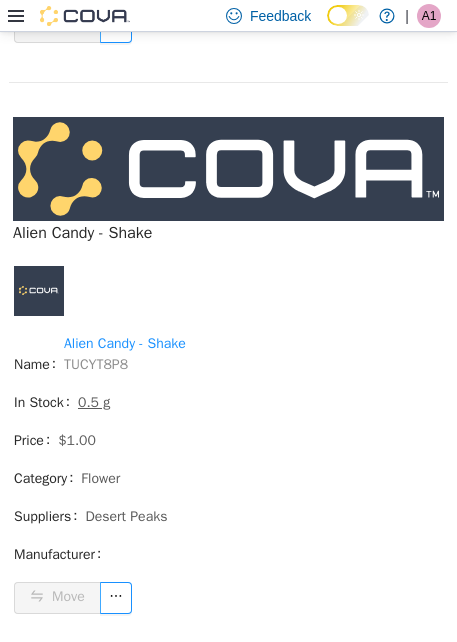 scroll, scrollTop: 2471, scrollLeft: 0, axis: vertical 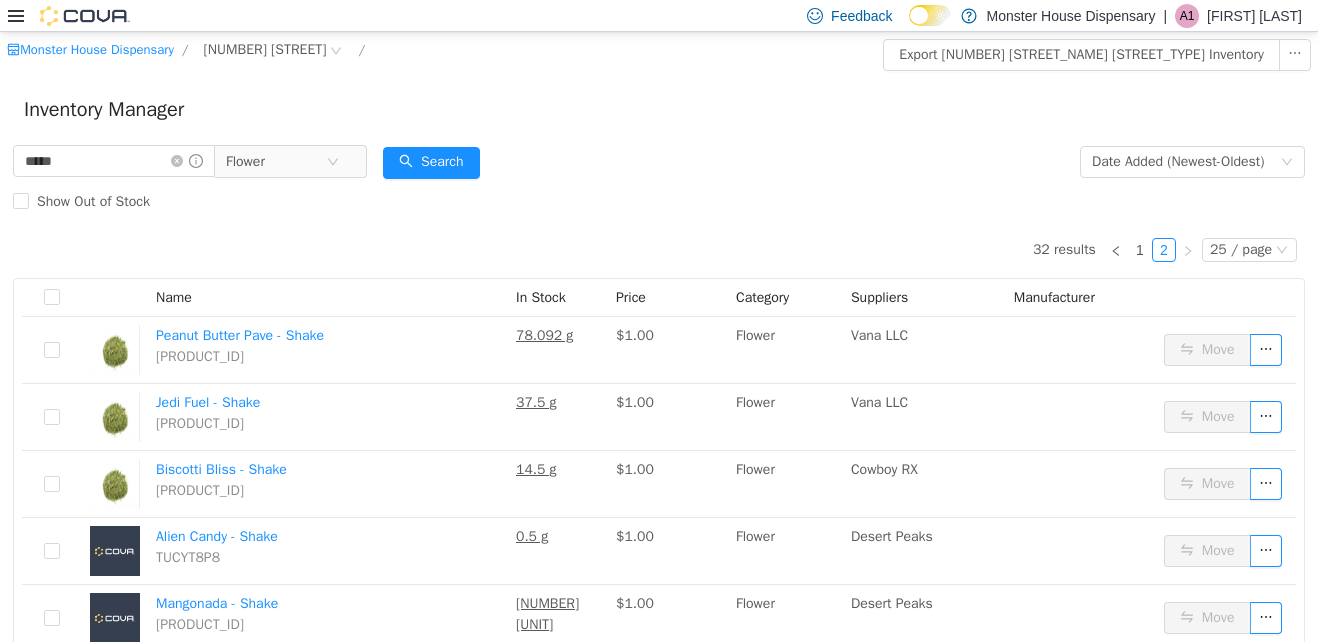 click 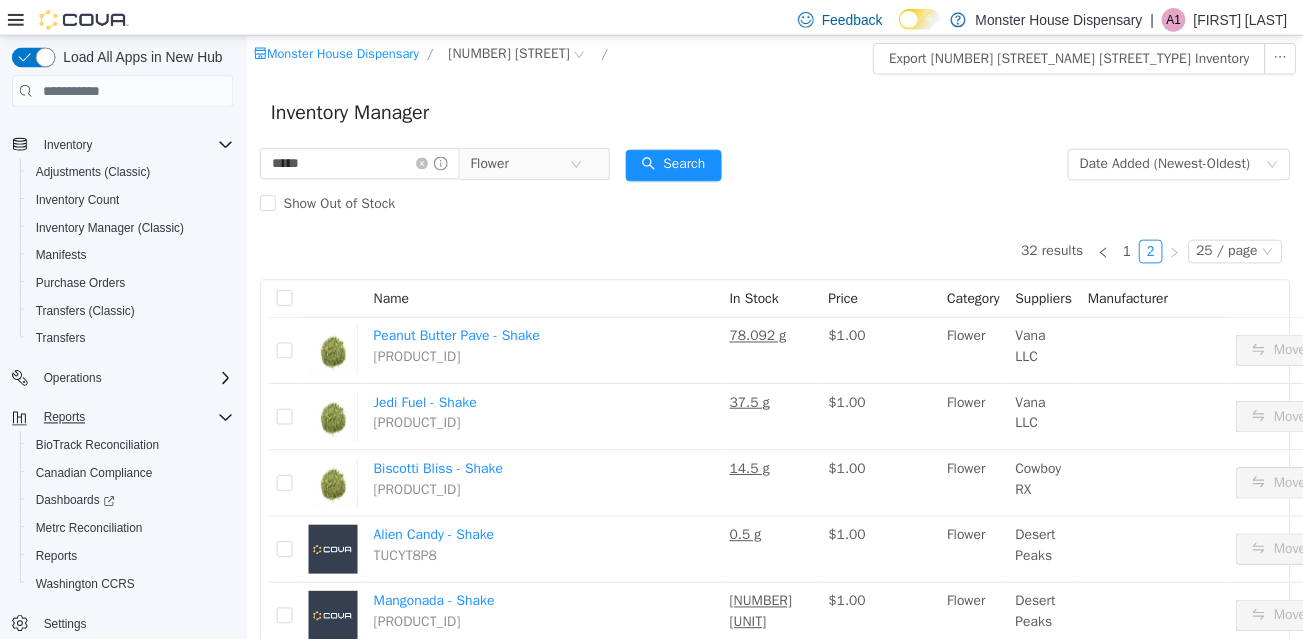 scroll, scrollTop: 277, scrollLeft: 0, axis: vertical 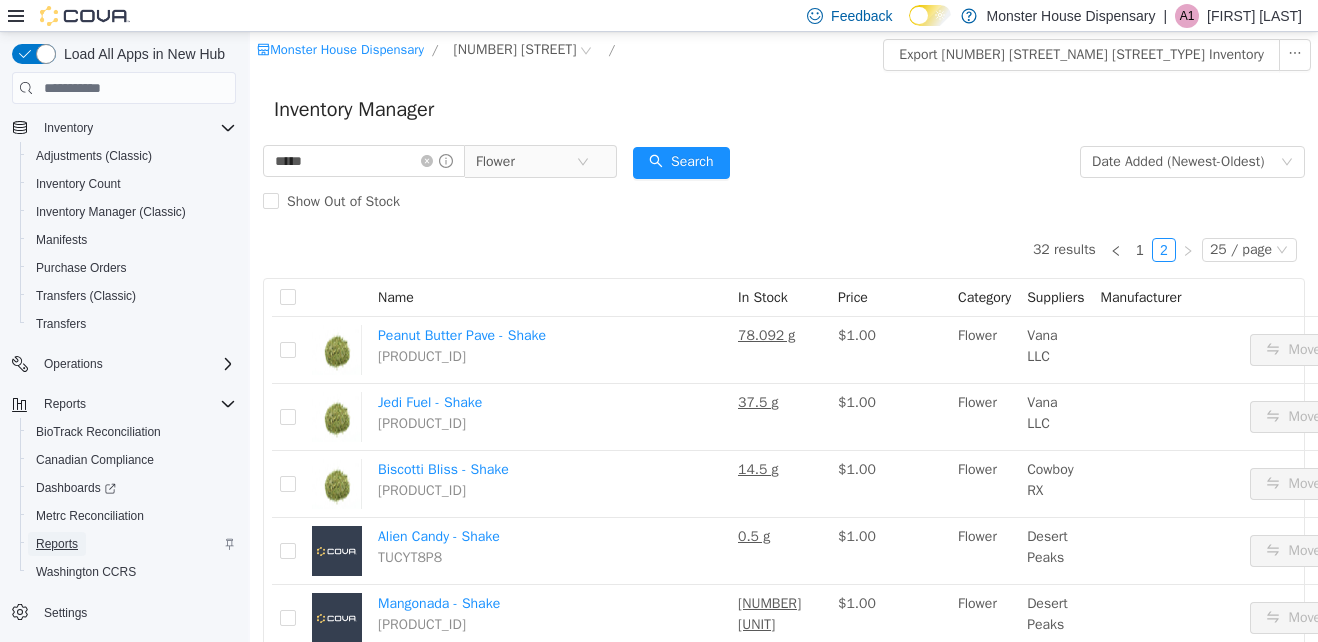 click on "Reports" at bounding box center [57, 544] 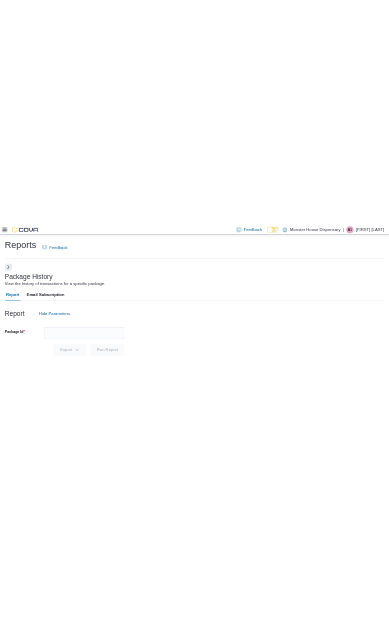 scroll, scrollTop: 0, scrollLeft: 0, axis: both 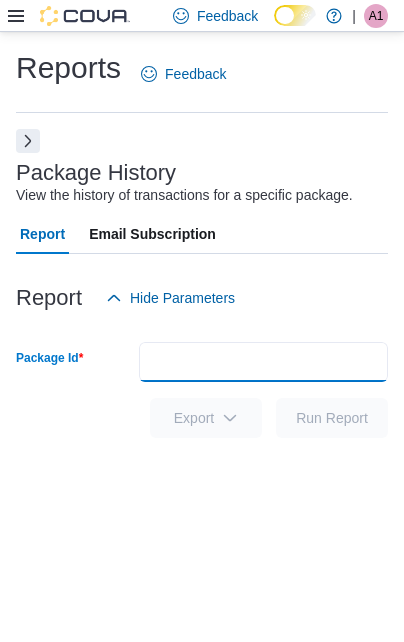 click on "Package Id" at bounding box center (263, 362) 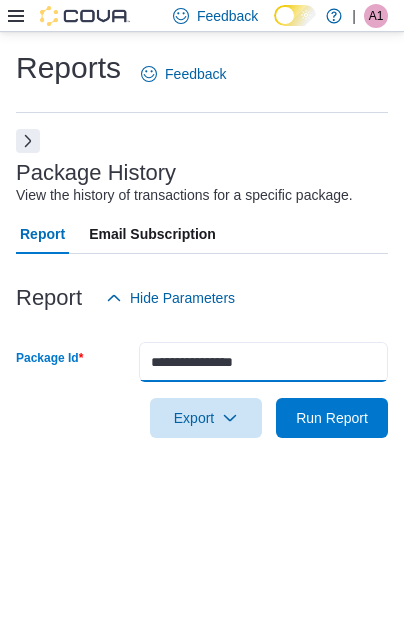 type on "**********" 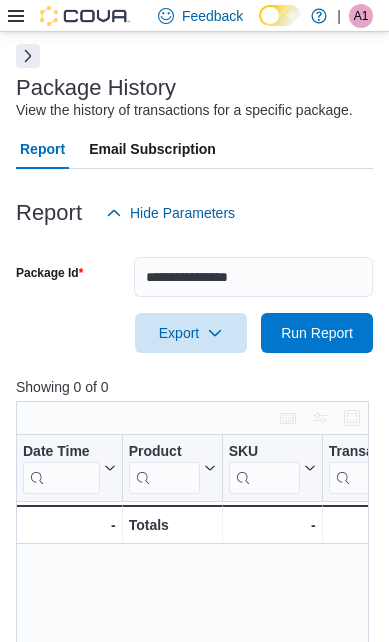scroll, scrollTop: 167, scrollLeft: 0, axis: vertical 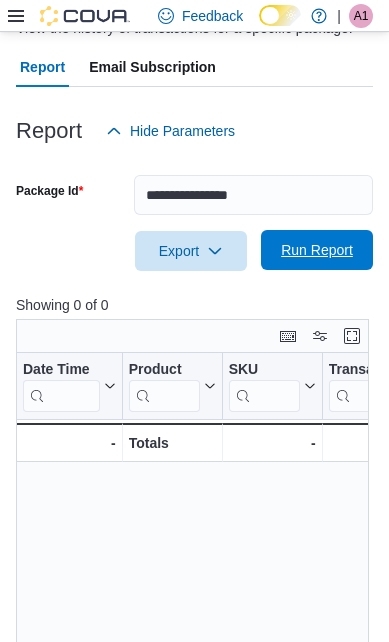 click on "Run Report" at bounding box center (317, 250) 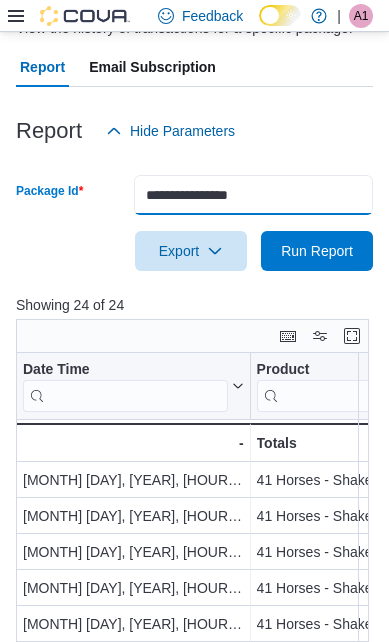 drag, startPoint x: 294, startPoint y: 196, endPoint x: 107, endPoint y: 202, distance: 187.09624 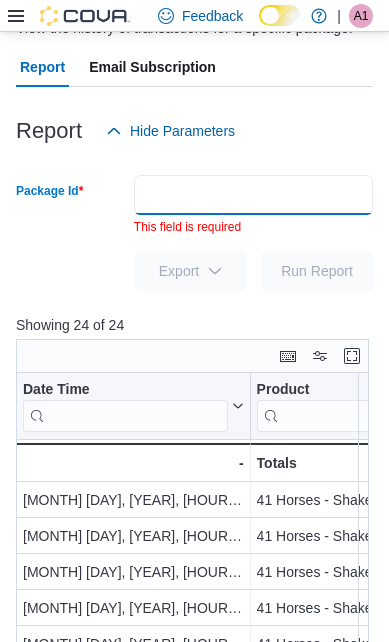 click on "Package Id" at bounding box center (253, 195) 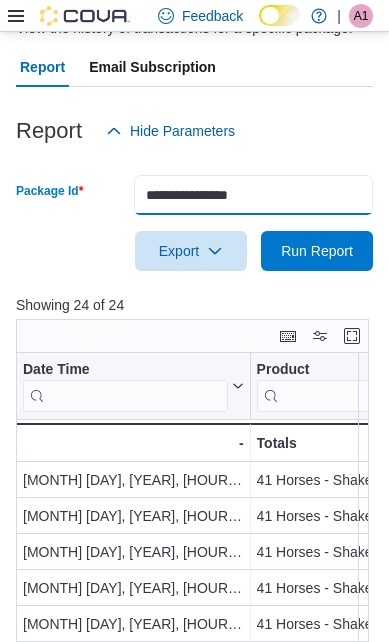 type on "**********" 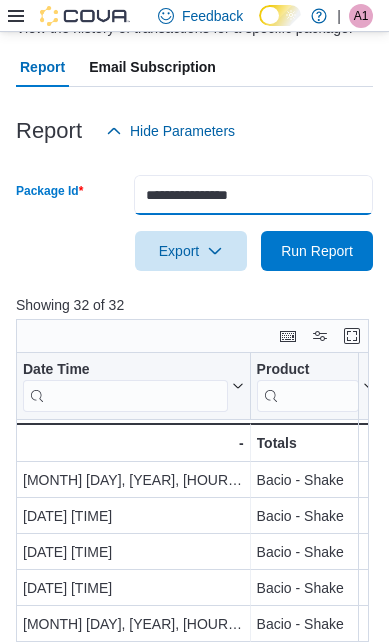 drag, startPoint x: 305, startPoint y: 187, endPoint x: 113, endPoint y: 210, distance: 193.3727 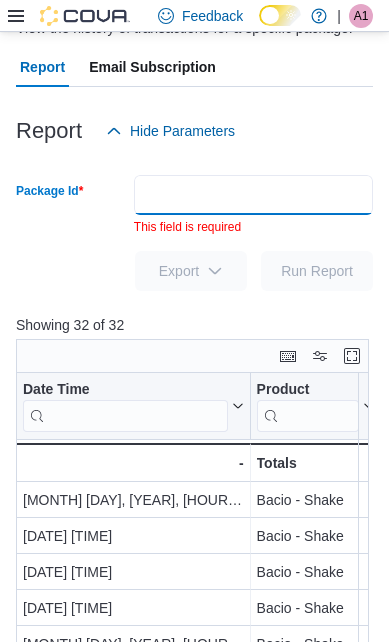 paste on "**********" 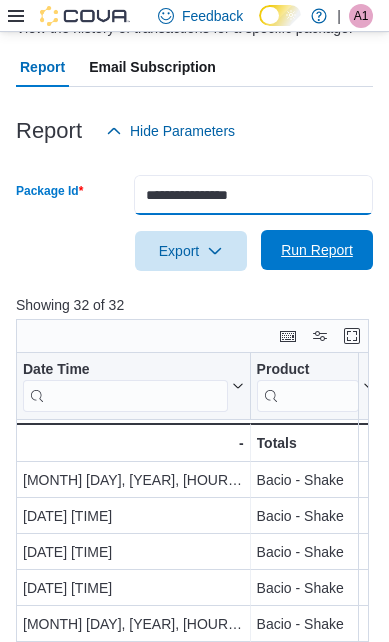 type on "**********" 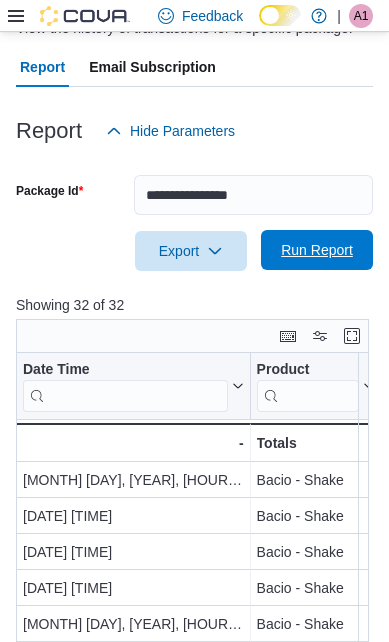 click on "Run Report" at bounding box center [317, 250] 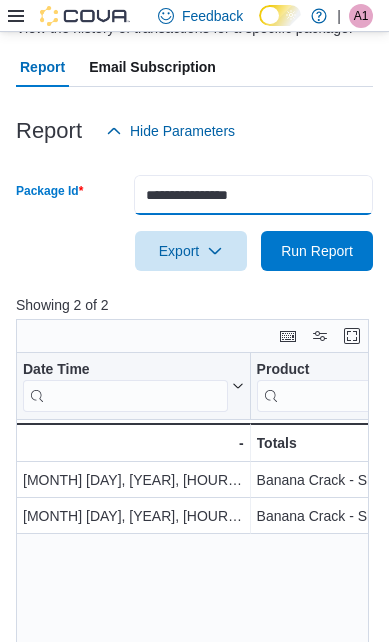 drag, startPoint x: 292, startPoint y: 188, endPoint x: 54, endPoint y: 196, distance: 238.13441 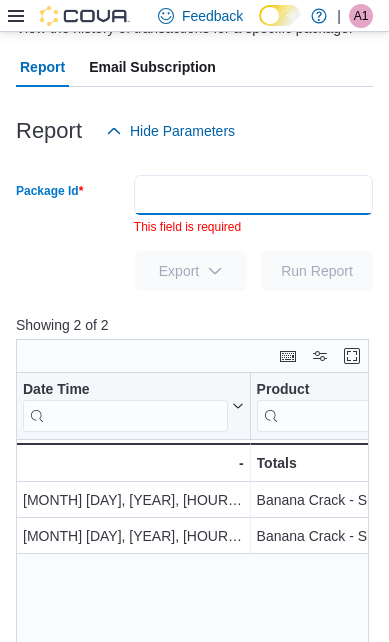 paste on "**********" 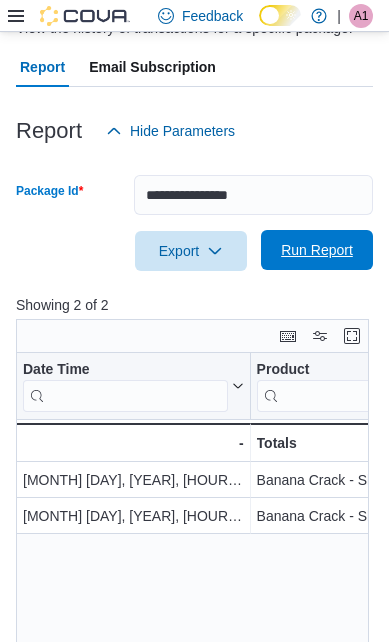 click on "Run Report" at bounding box center (317, 250) 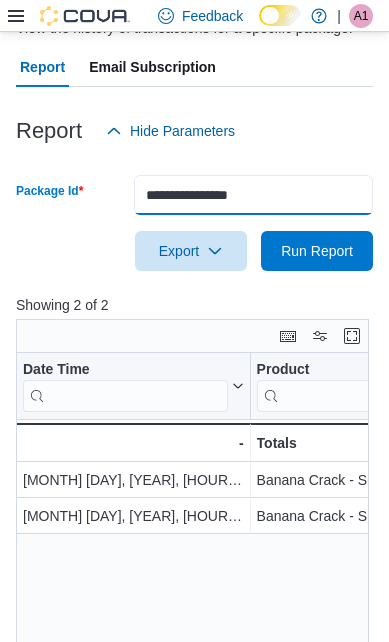 drag, startPoint x: 314, startPoint y: 197, endPoint x: 159, endPoint y: 205, distance: 155.20631 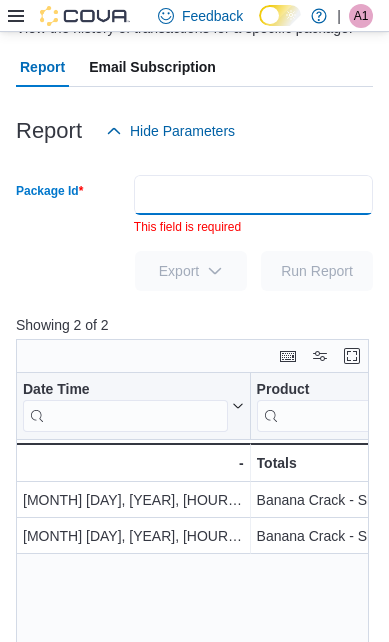 paste on "**********" 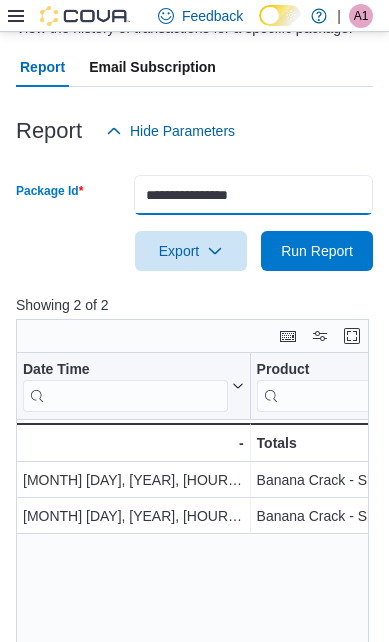 type on "**********" 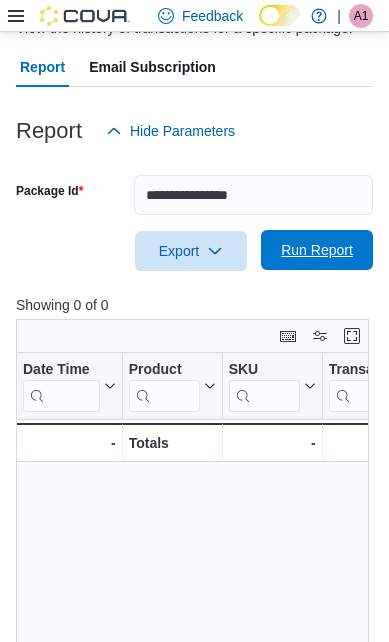 click on "Run Report" at bounding box center (317, 250) 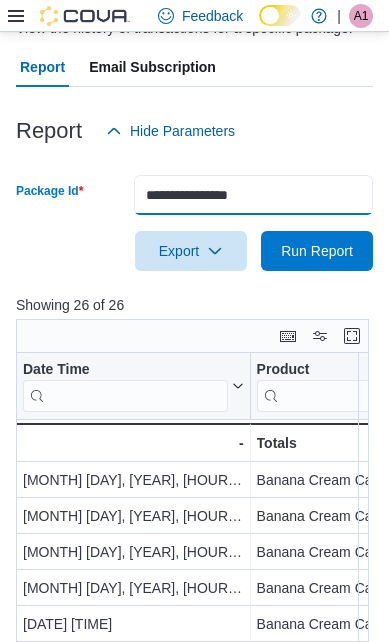 drag, startPoint x: 288, startPoint y: 189, endPoint x: 80, endPoint y: 205, distance: 208.61447 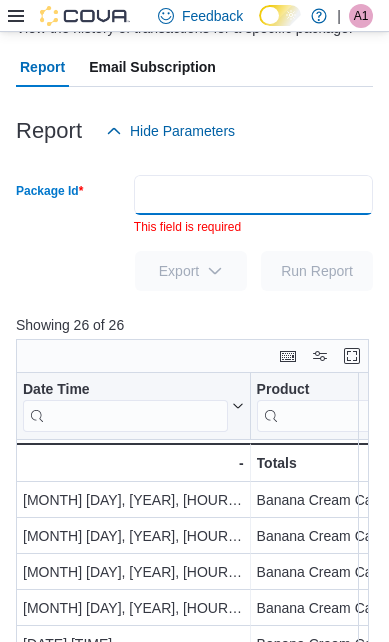 paste on "**********" 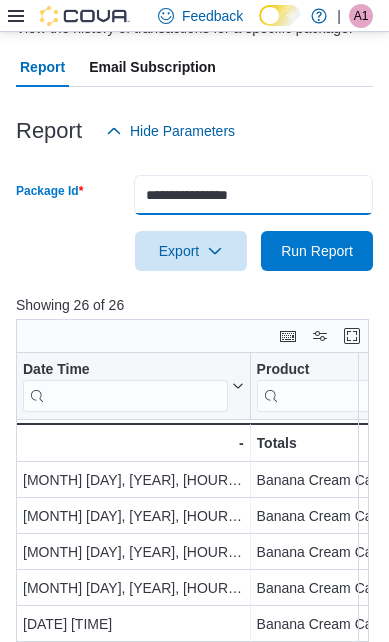 type on "**********" 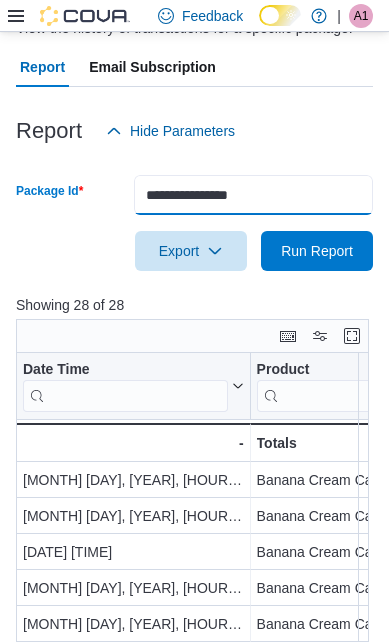 drag, startPoint x: 320, startPoint y: 208, endPoint x: 137, endPoint y: 219, distance: 183.3303 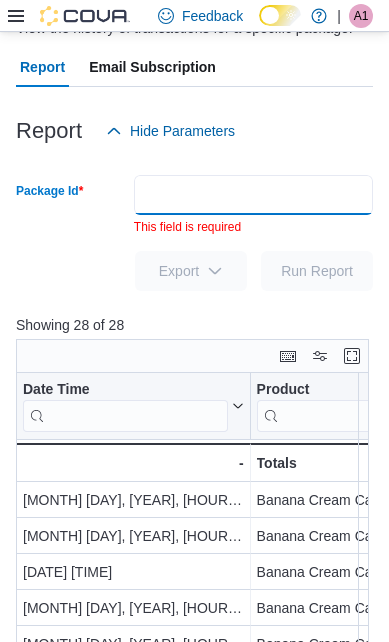 paste on "**********" 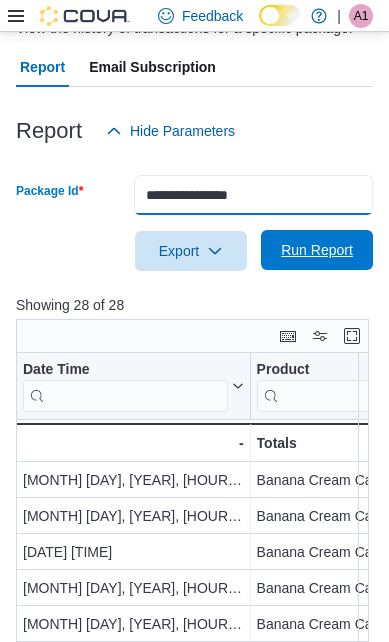 type on "**********" 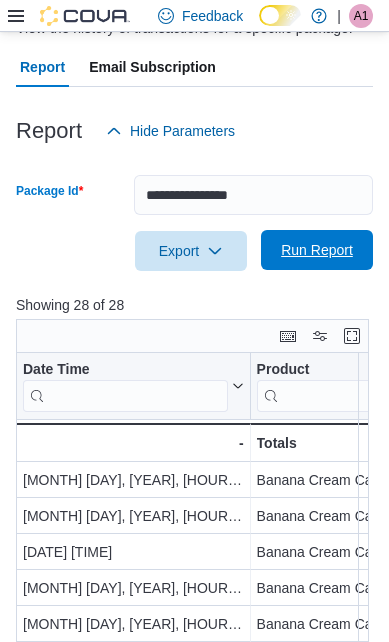 click on "Run Report" at bounding box center [317, 250] 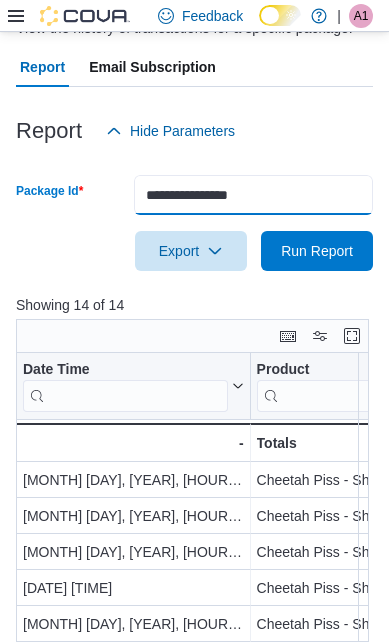 drag, startPoint x: 331, startPoint y: 207, endPoint x: 97, endPoint y: 209, distance: 234.00854 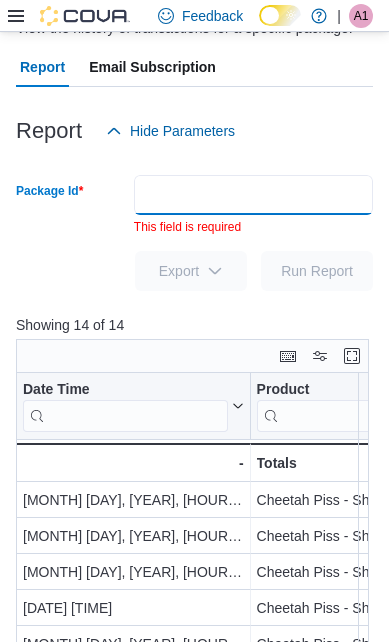 paste on "**********" 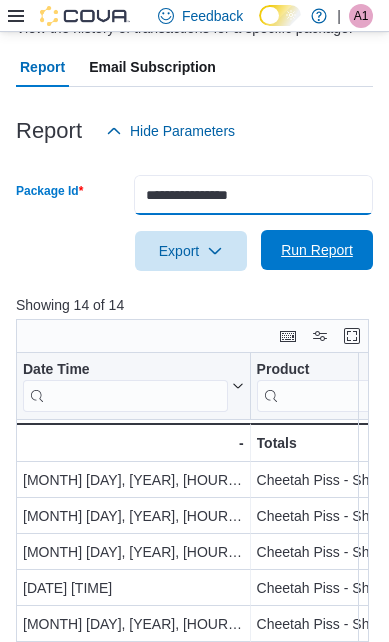 type on "**********" 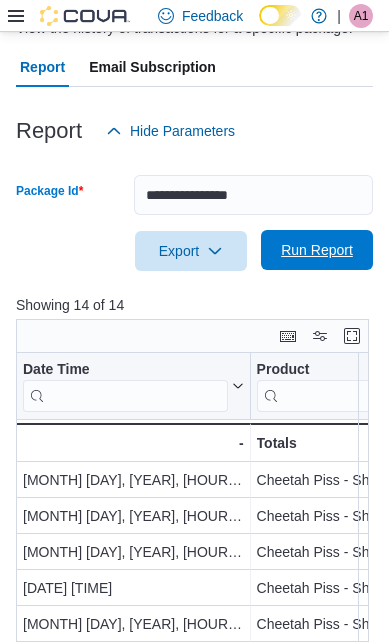 click on "Run Report" at bounding box center [317, 250] 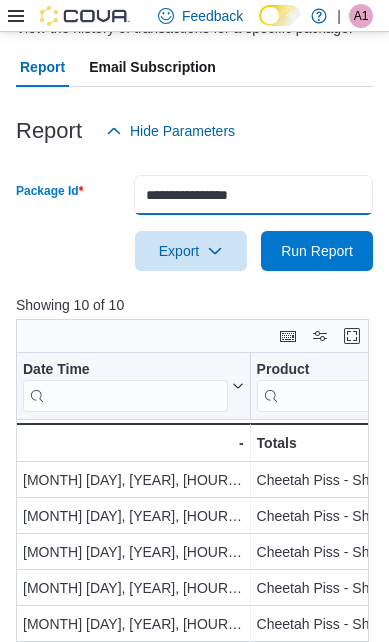 drag, startPoint x: 350, startPoint y: 194, endPoint x: 114, endPoint y: 196, distance: 236.00847 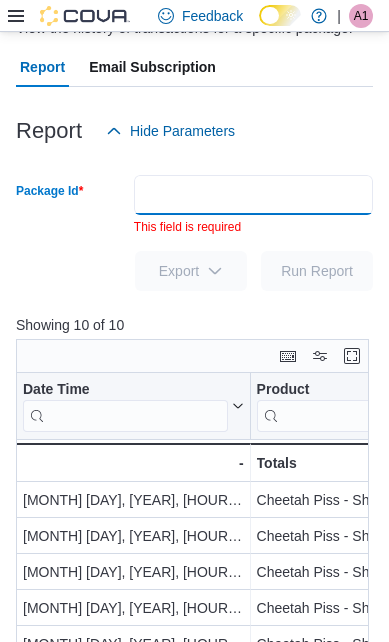 paste on "**********" 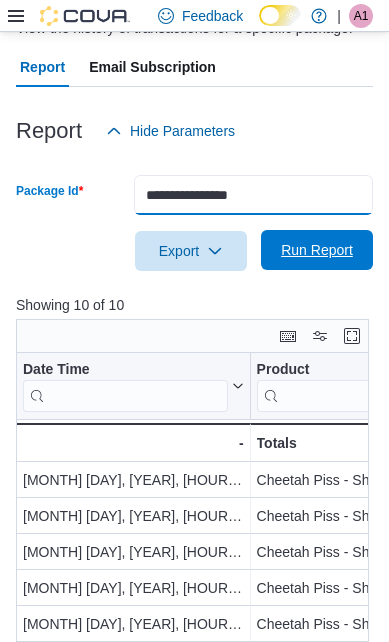 type on "**********" 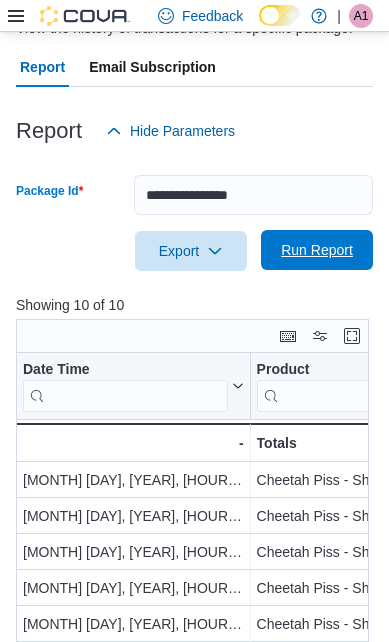 click on "Run Report" at bounding box center [317, 250] 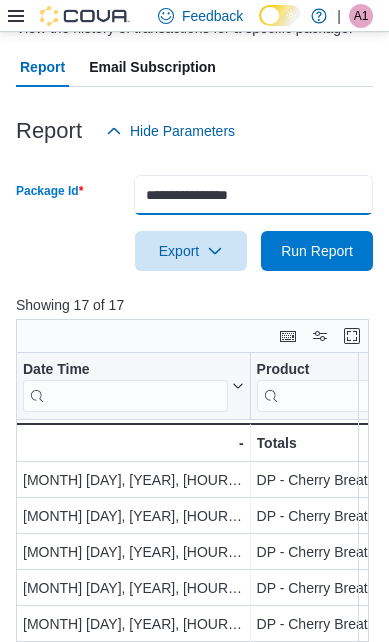 drag, startPoint x: 338, startPoint y: 213, endPoint x: 147, endPoint y: 211, distance: 191.01047 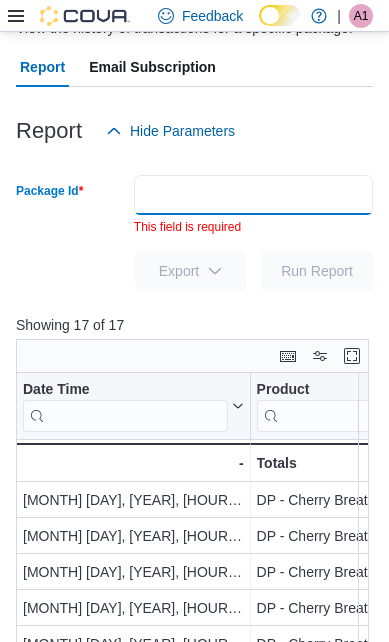 paste on "**********" 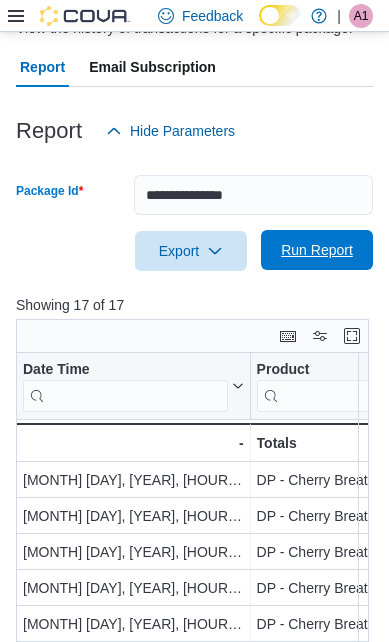 click on "Run Report" at bounding box center [317, 250] 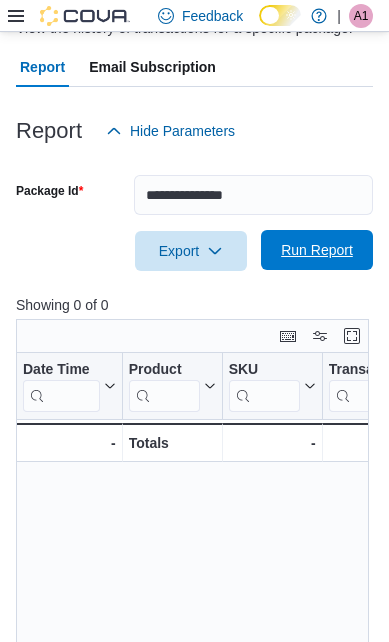 click on "Run Report" at bounding box center [317, 250] 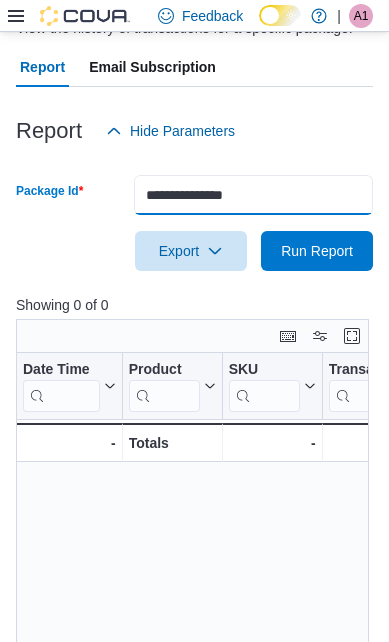 click on "**********" at bounding box center (253, 195) 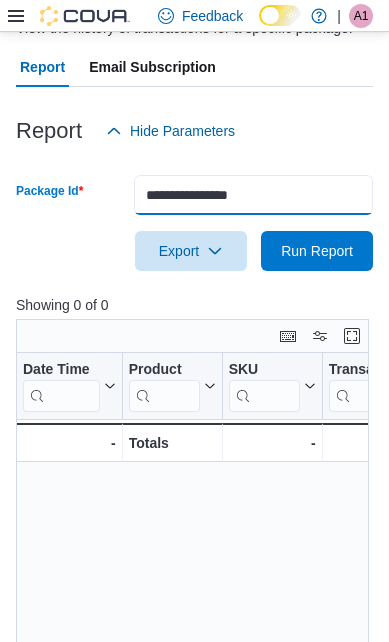 type on "**********" 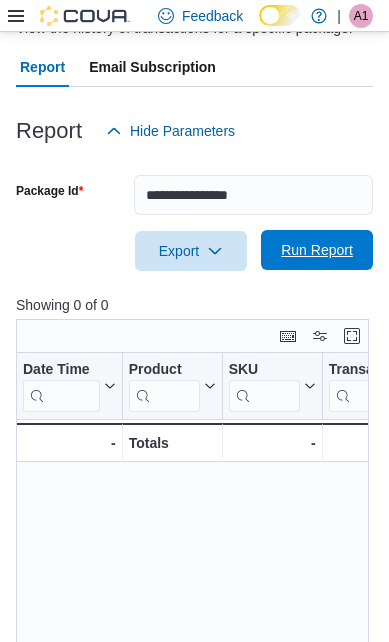 click on "Run Report" at bounding box center (317, 250) 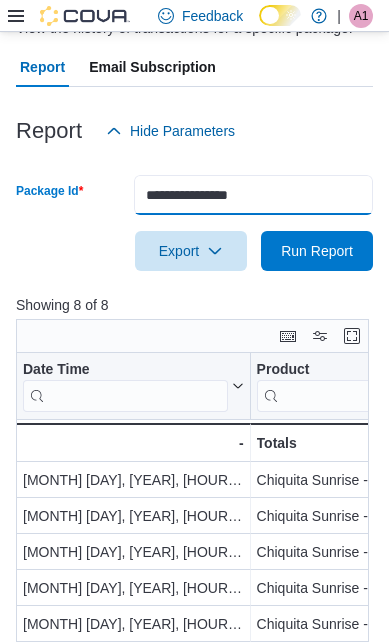drag, startPoint x: 304, startPoint y: 194, endPoint x: 95, endPoint y: 174, distance: 209.95476 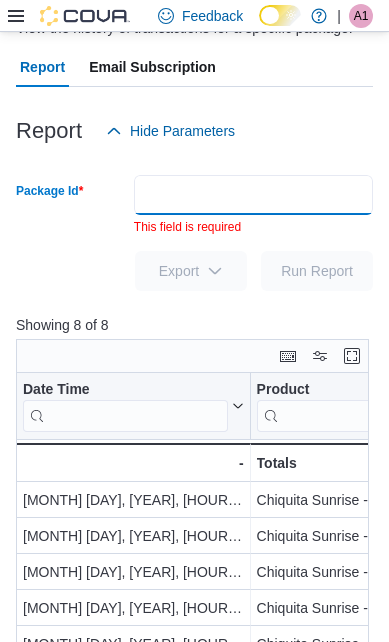 paste on "**********" 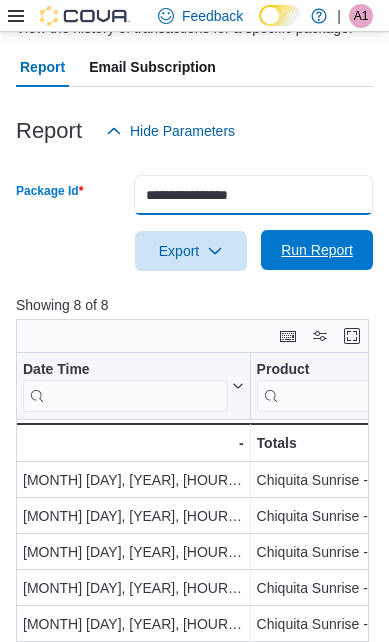 type on "**********" 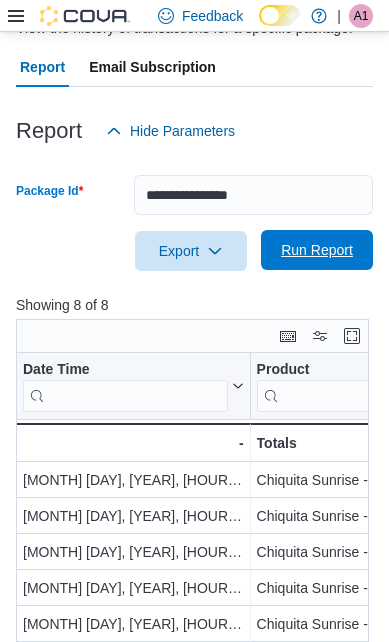 click on "Run Report" at bounding box center [317, 250] 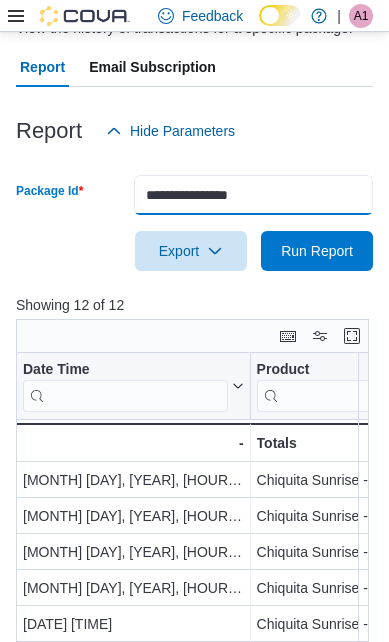 drag, startPoint x: 298, startPoint y: 204, endPoint x: 145, endPoint y: 194, distance: 153.32645 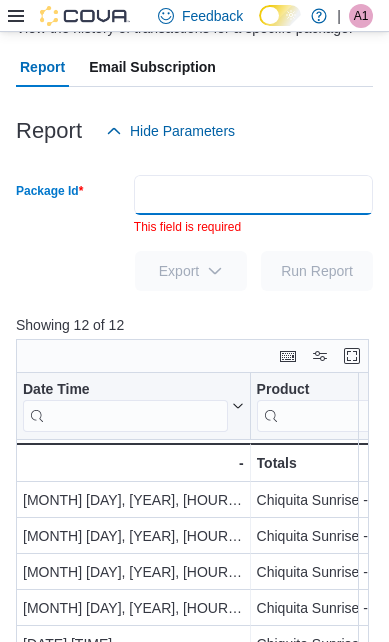 paste on "**********" 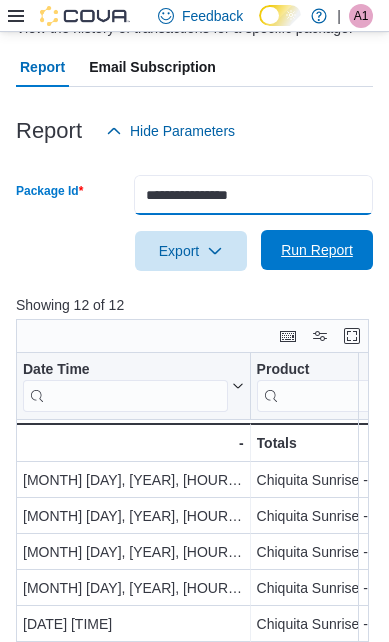 type on "**********" 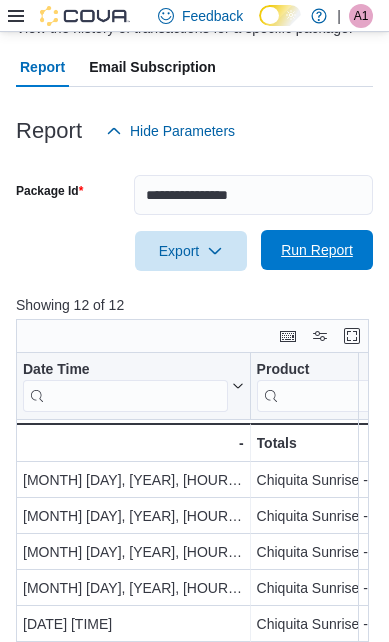 click on "Run Report" at bounding box center (317, 250) 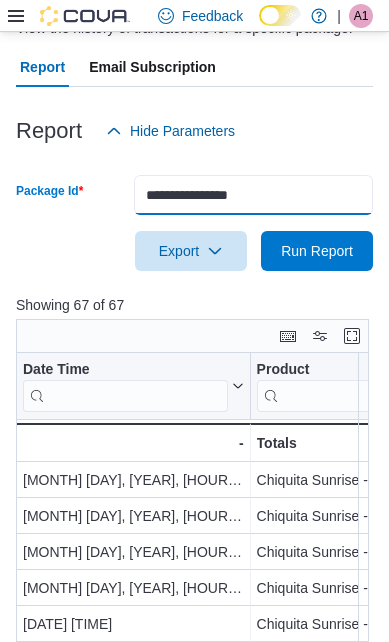 drag, startPoint x: 295, startPoint y: 202, endPoint x: 115, endPoint y: 207, distance: 180.06943 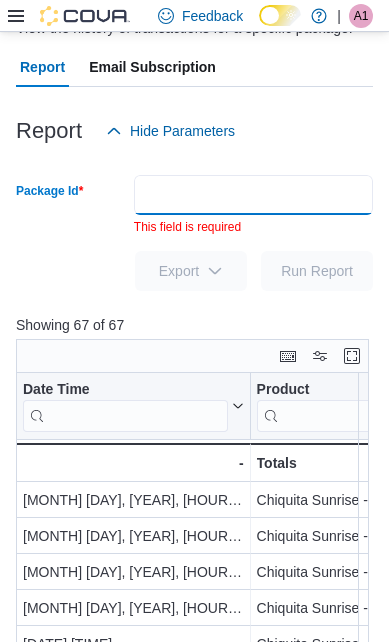 paste on "**********" 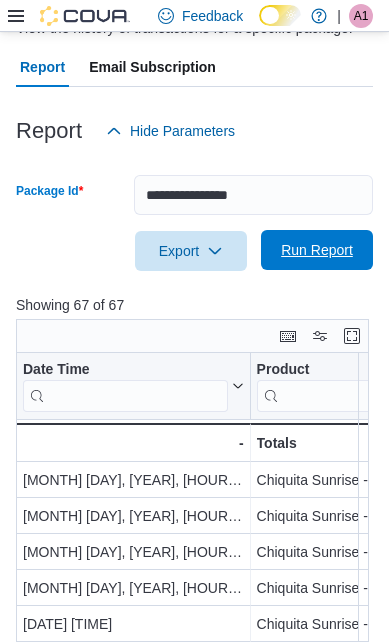 click on "Run Report" at bounding box center [317, 250] 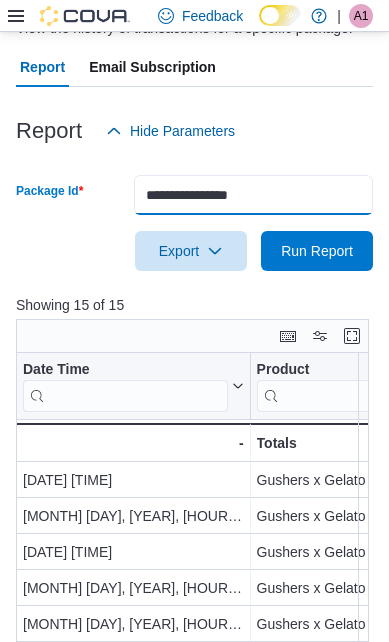 drag, startPoint x: 286, startPoint y: 187, endPoint x: 159, endPoint y: 189, distance: 127.01575 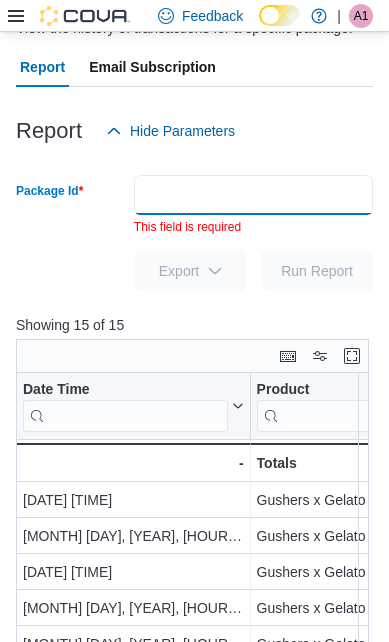 paste on "**********" 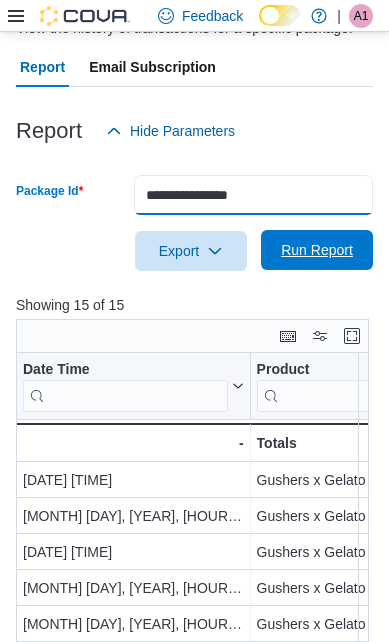 type on "**********" 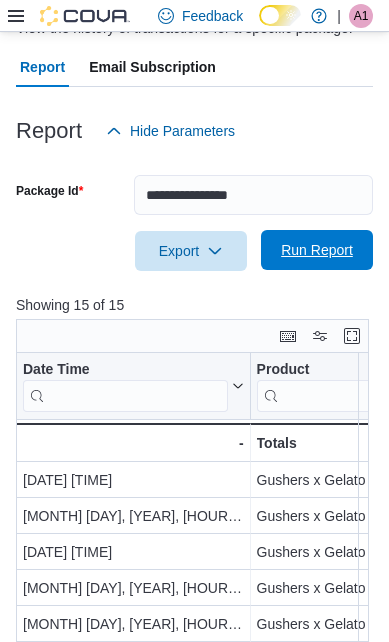 click on "Run Report" at bounding box center (317, 250) 